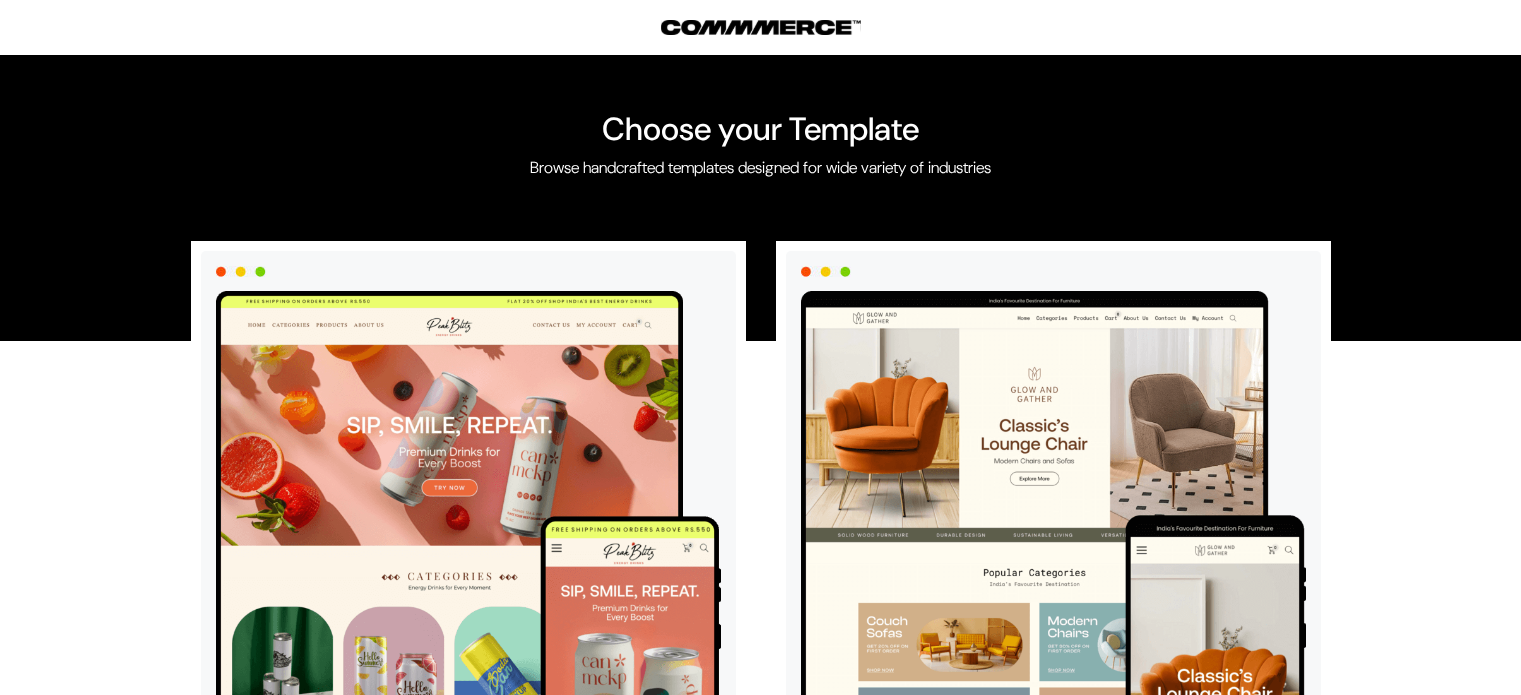scroll, scrollTop: 0, scrollLeft: 0, axis: both 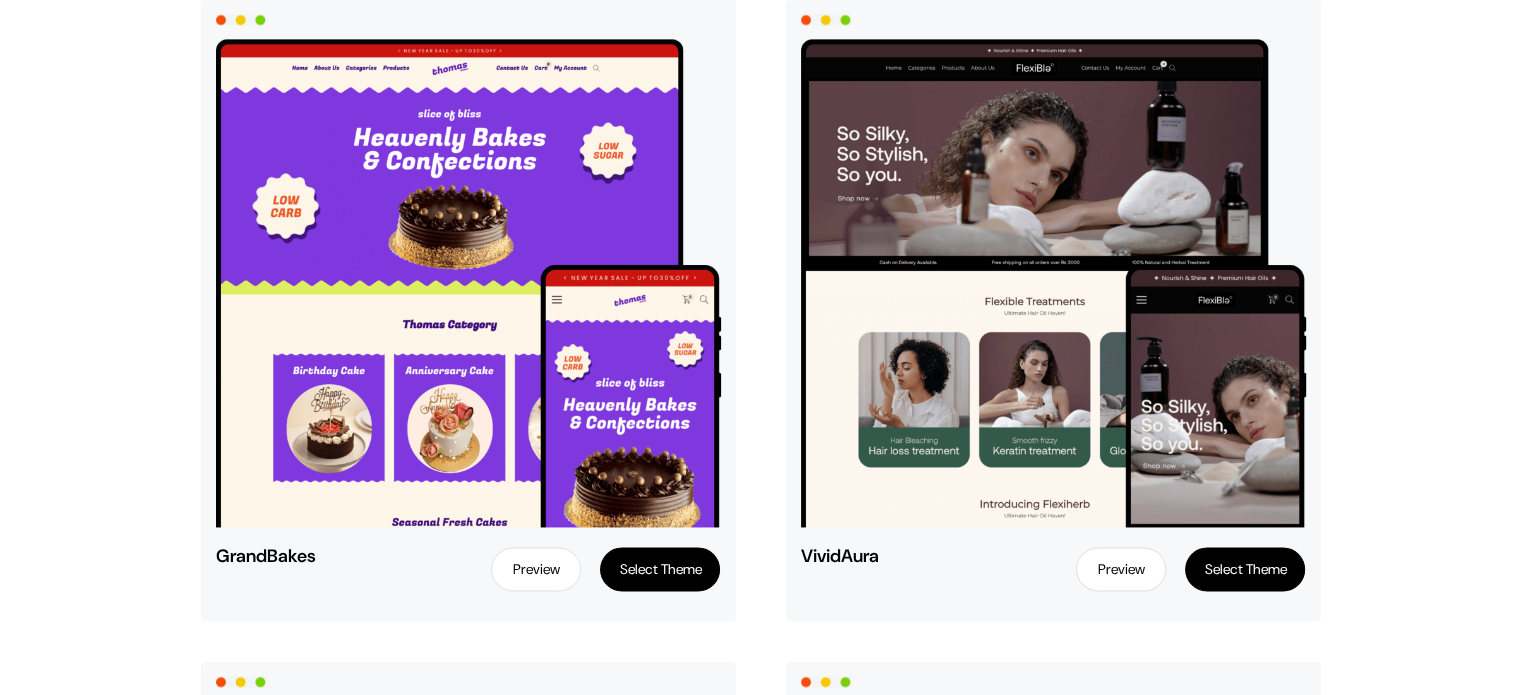 click on "Preview" at bounding box center (1121, 569) 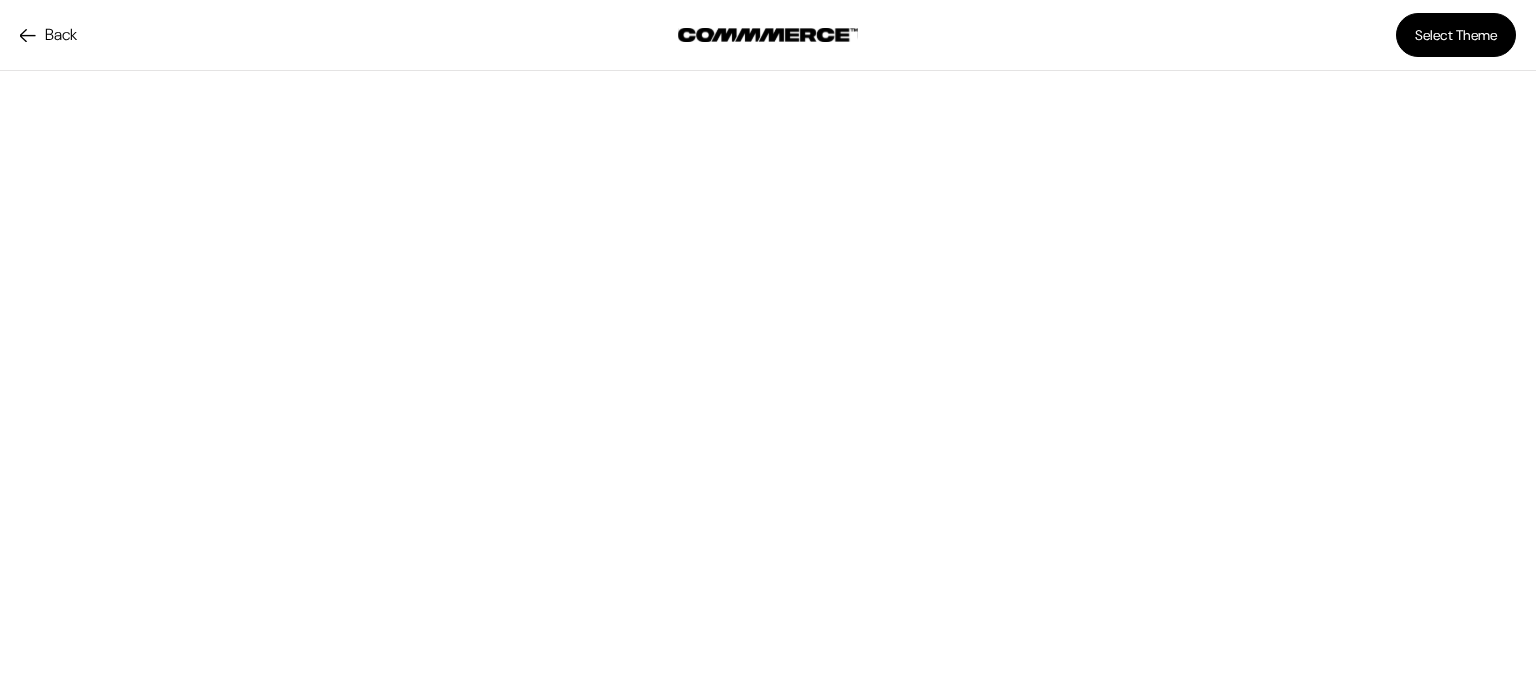 scroll, scrollTop: 0, scrollLeft: 0, axis: both 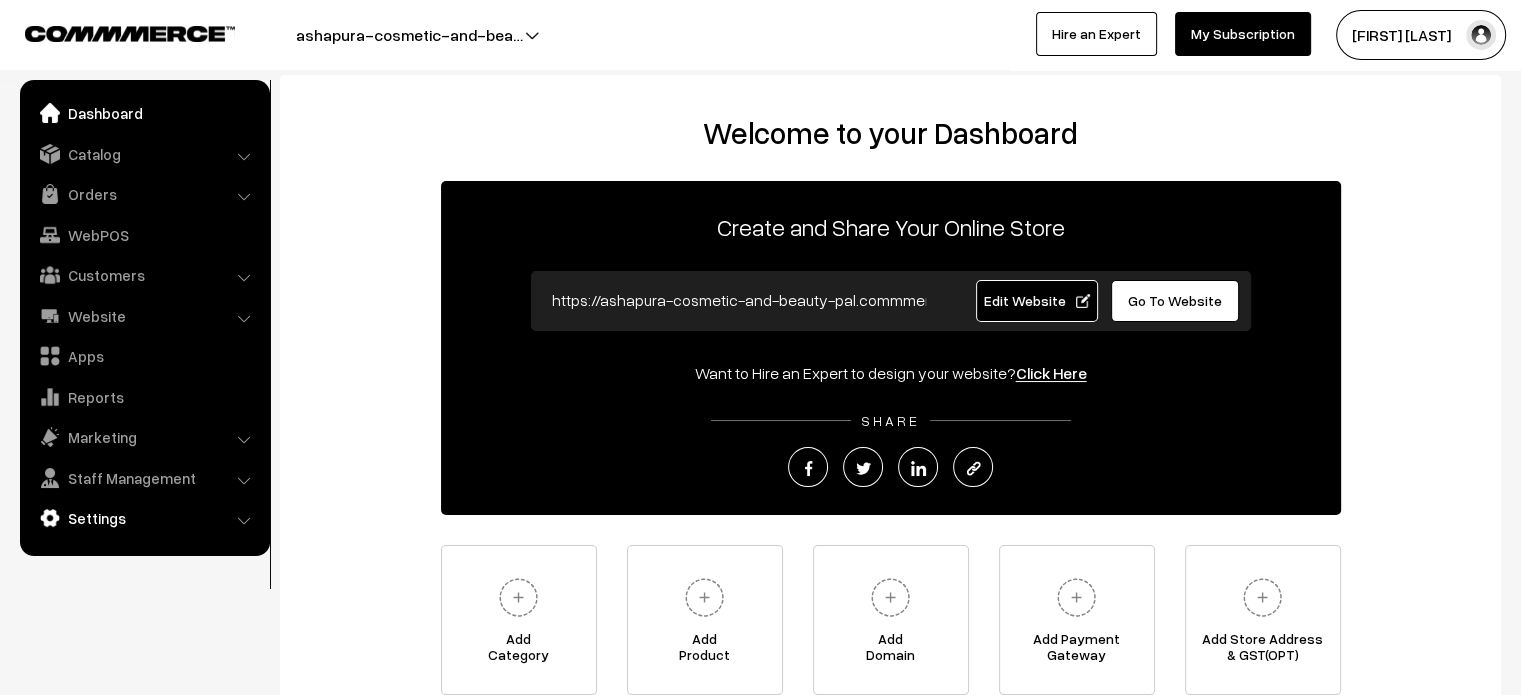 click on "Settings" at bounding box center (144, 518) 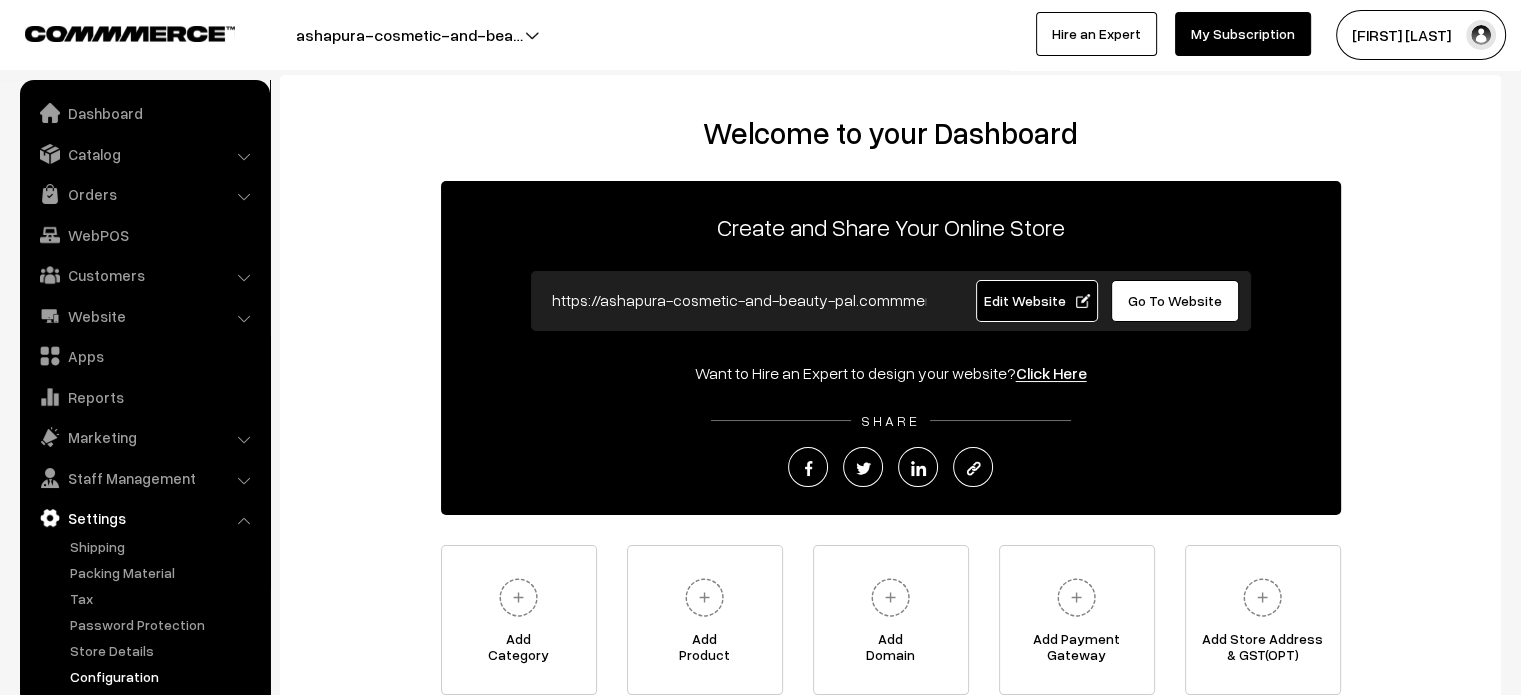 click on "Configuration" at bounding box center (164, 676) 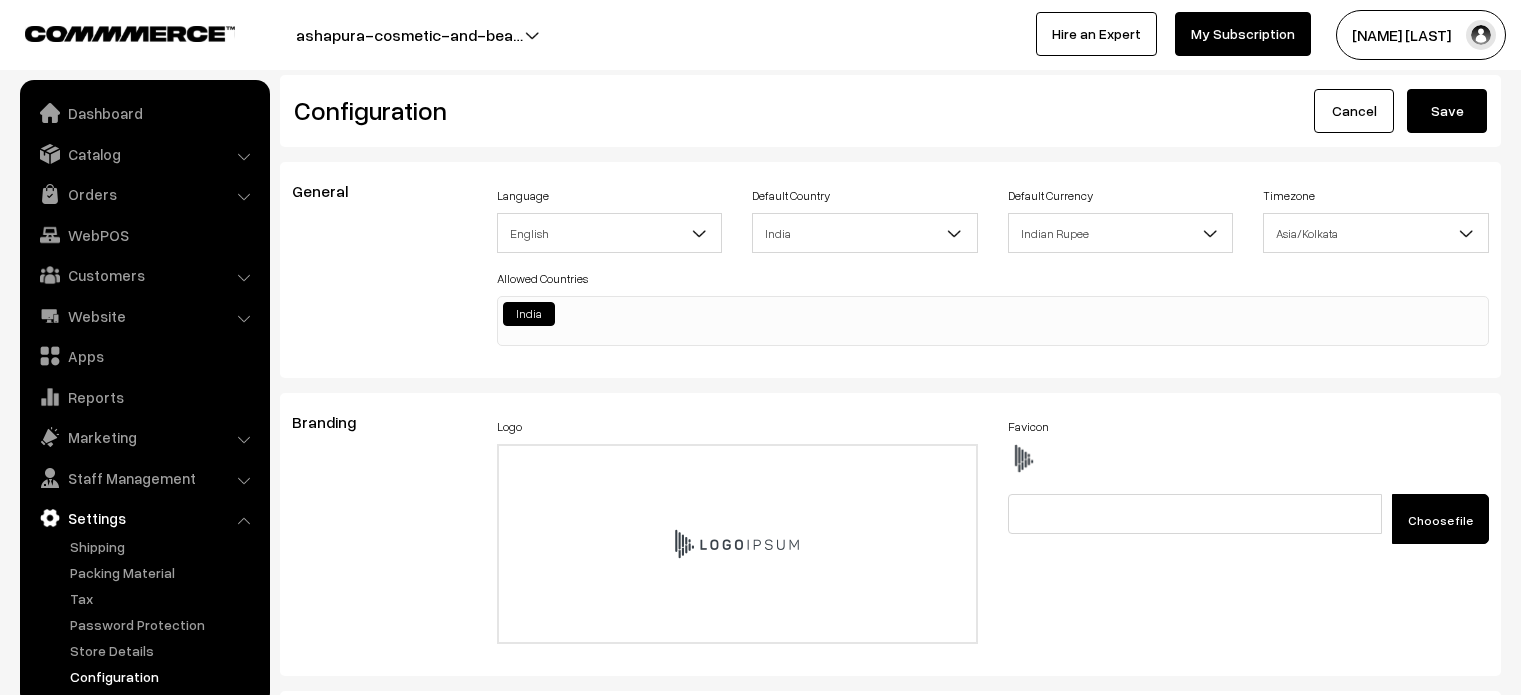 scroll, scrollTop: 295, scrollLeft: 0, axis: vertical 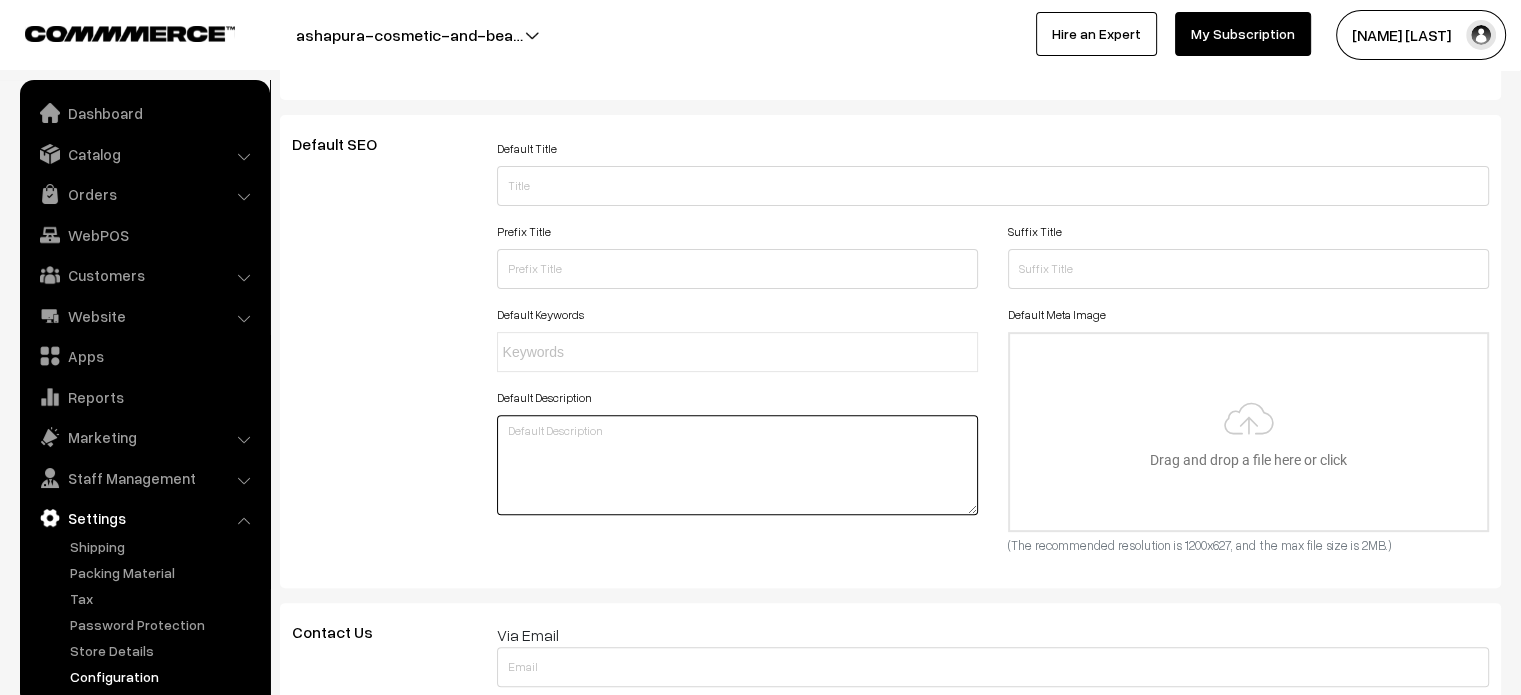click at bounding box center (737, 465) 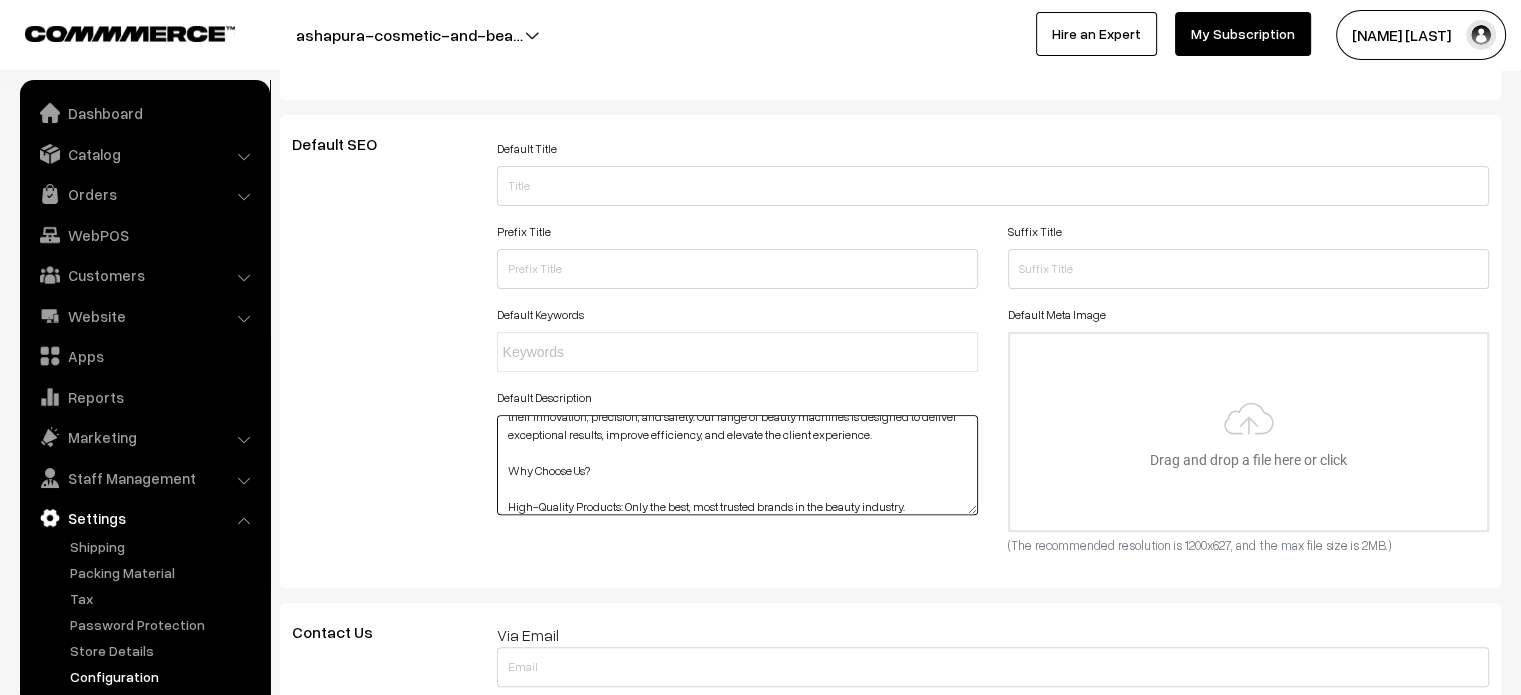 scroll, scrollTop: 174, scrollLeft: 0, axis: vertical 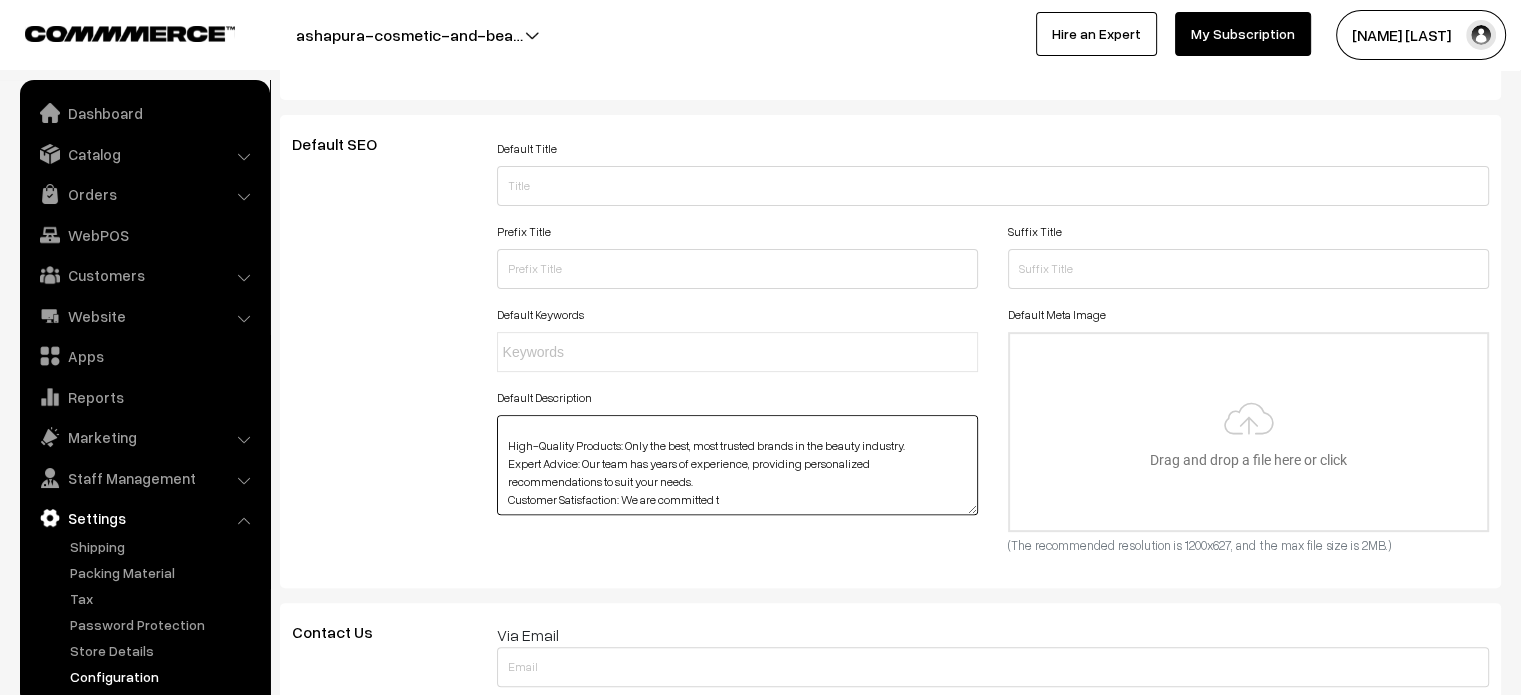 drag, startPoint x: 500, startPoint y: 471, endPoint x: 786, endPoint y: 526, distance: 291.24045 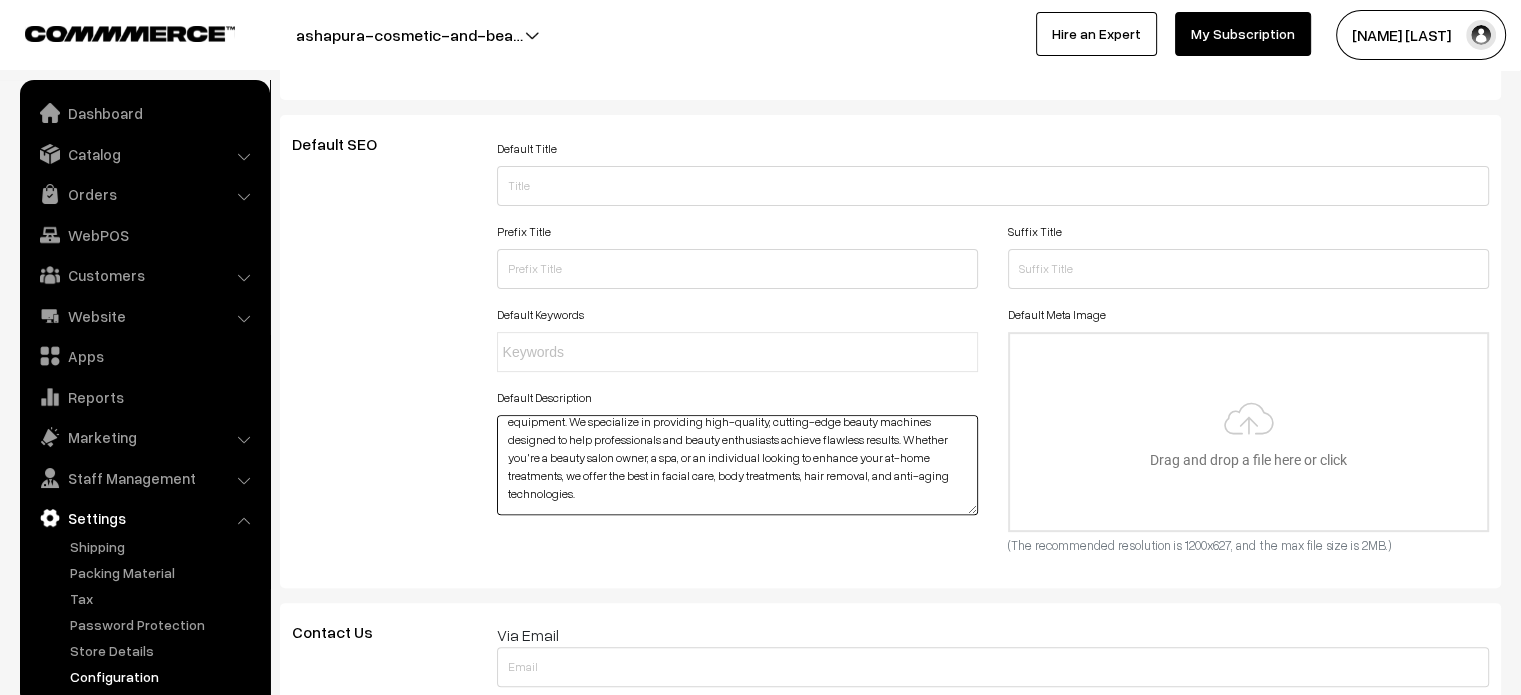 scroll, scrollTop: 0, scrollLeft: 0, axis: both 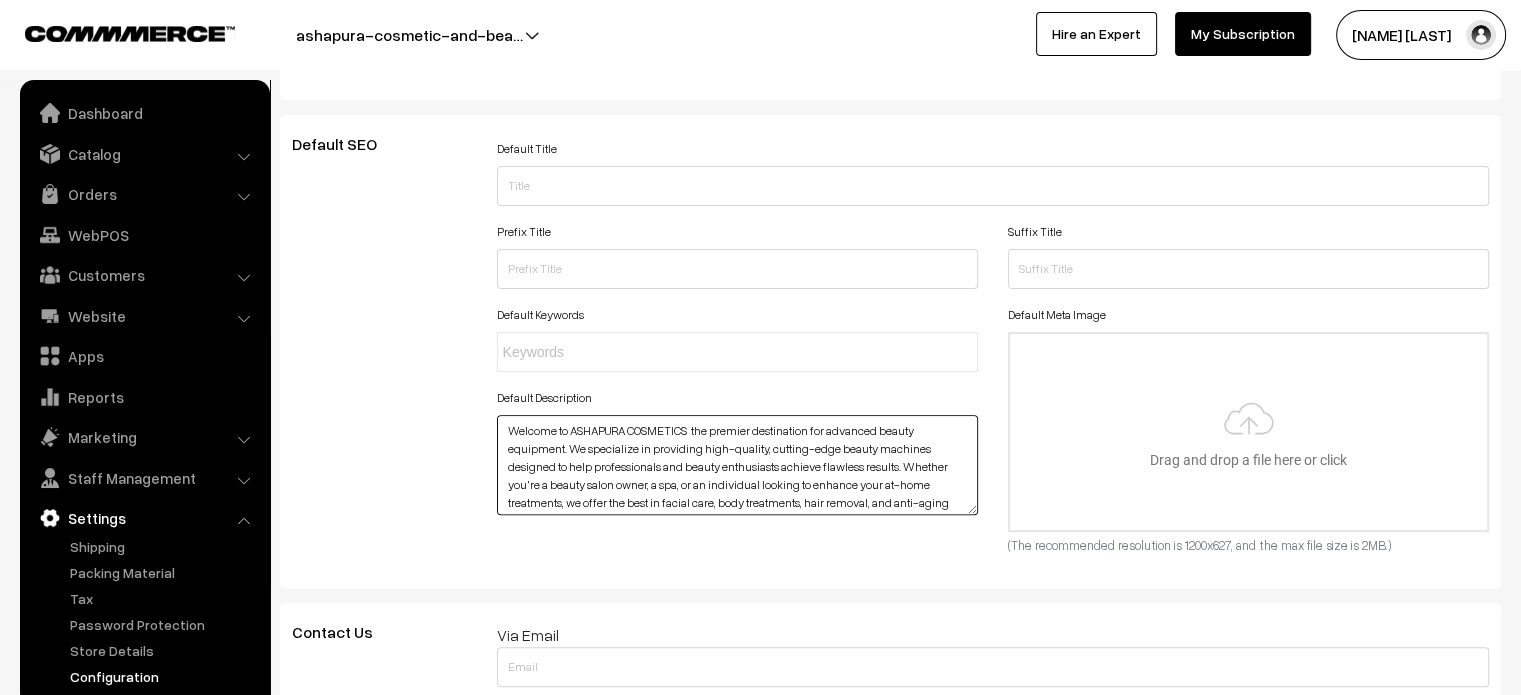 type on "Welcome to ASHAPURA COSMETICS  the premier destination for advanced beauty equipment. We specialize in providing high-quality, cutting-edge beauty machines designed to help professionals and beauty enthusiasts achieve flawless results. Whether you're a beauty salon owner, a spa, or an individual looking to enhance your at-home treatments, we offer the best in facial care, body treatments, hair removal, and anti-aging technologies.
At ASHAPURA COSMETICS we understand the importance of reliable, effective tools in the beauty industry. That's why we handpick each machine from top-tier brands known for their innovation, precision, and safety. Our range of beauty machines is designed to deliver exceptional results, improve efficiency, and elevate the client experience." 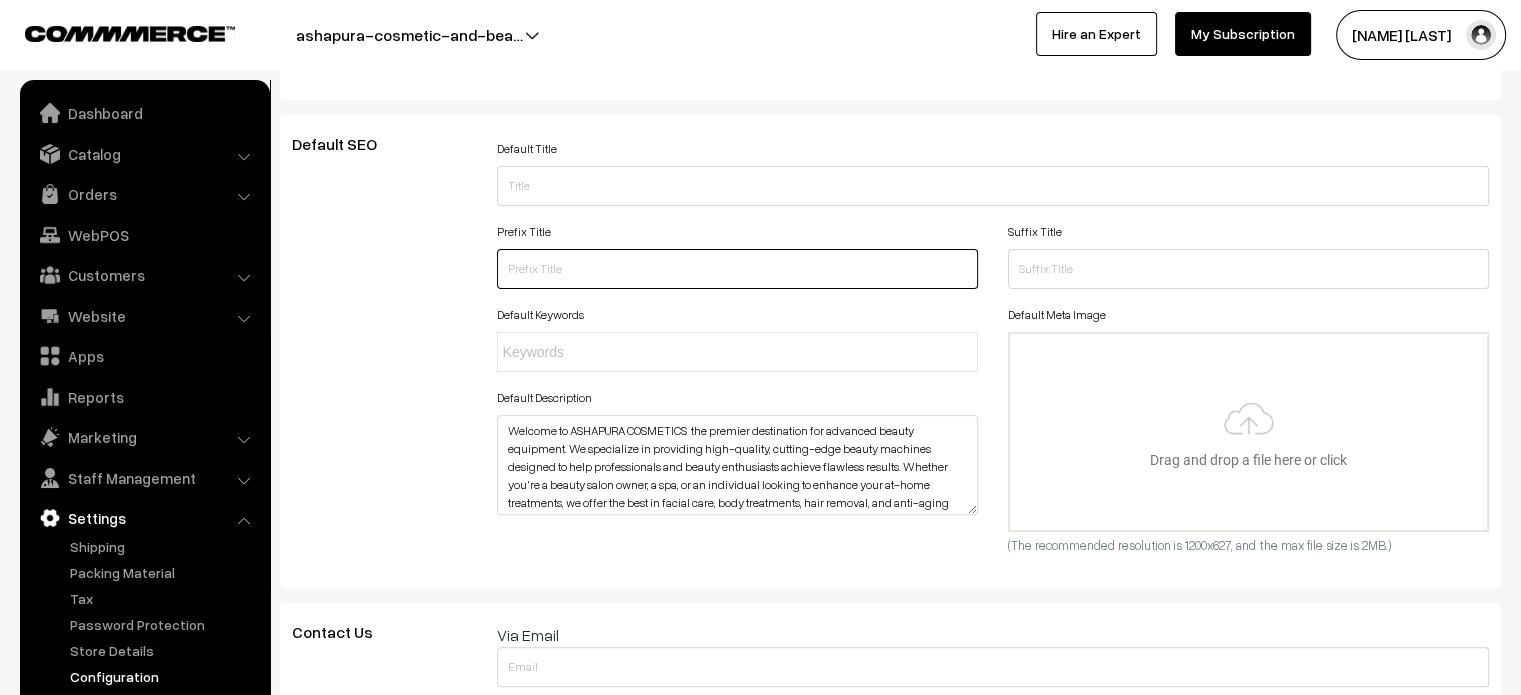 click at bounding box center [737, 269] 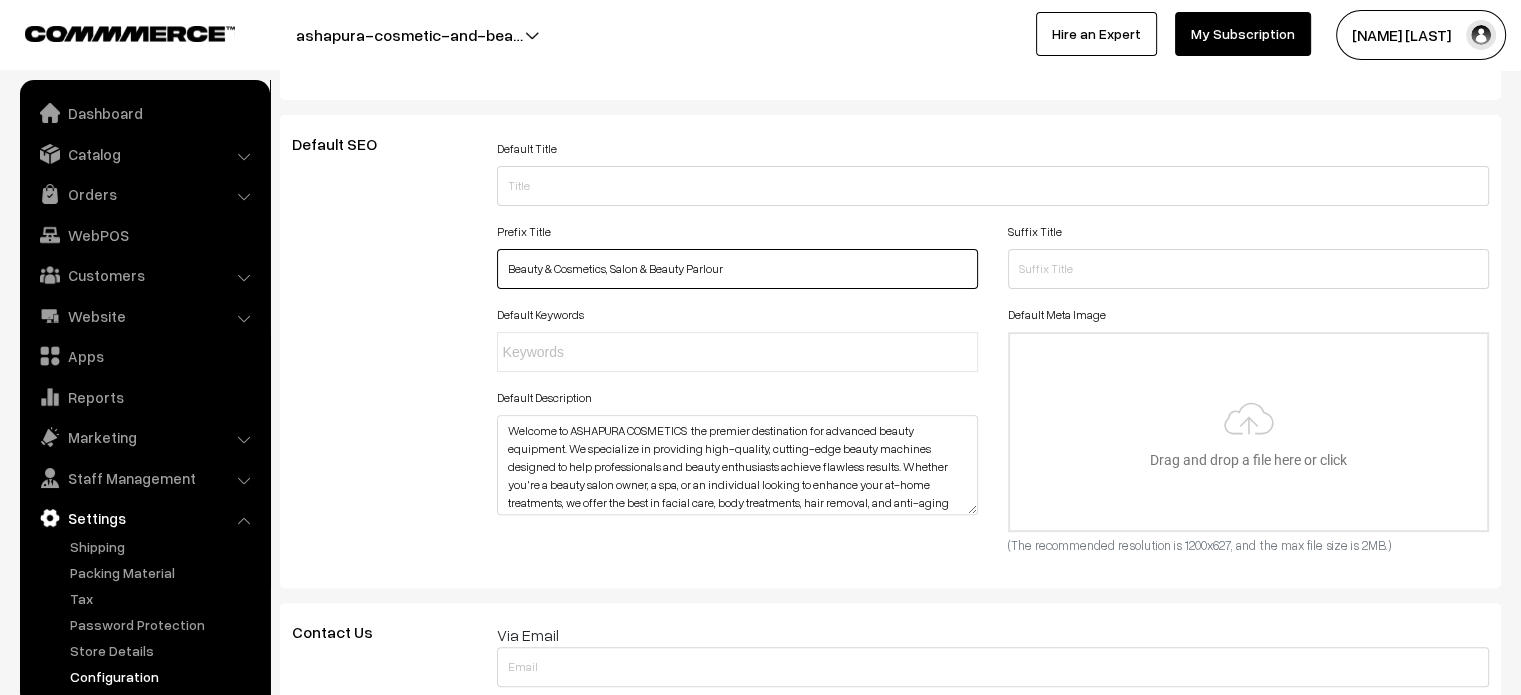 drag, startPoint x: 613, startPoint y: 267, endPoint x: 776, endPoint y: 295, distance: 165.38742 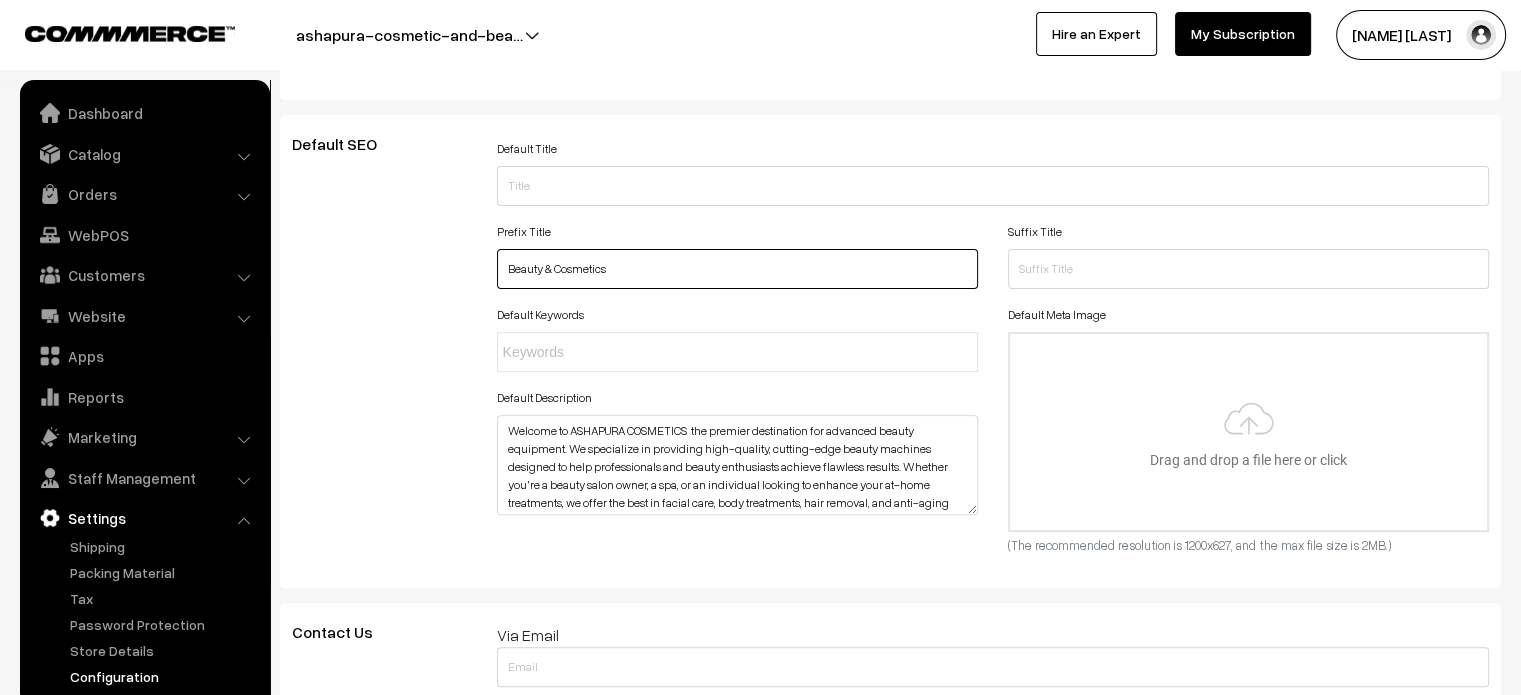 type on "Beauty & Cosmetics" 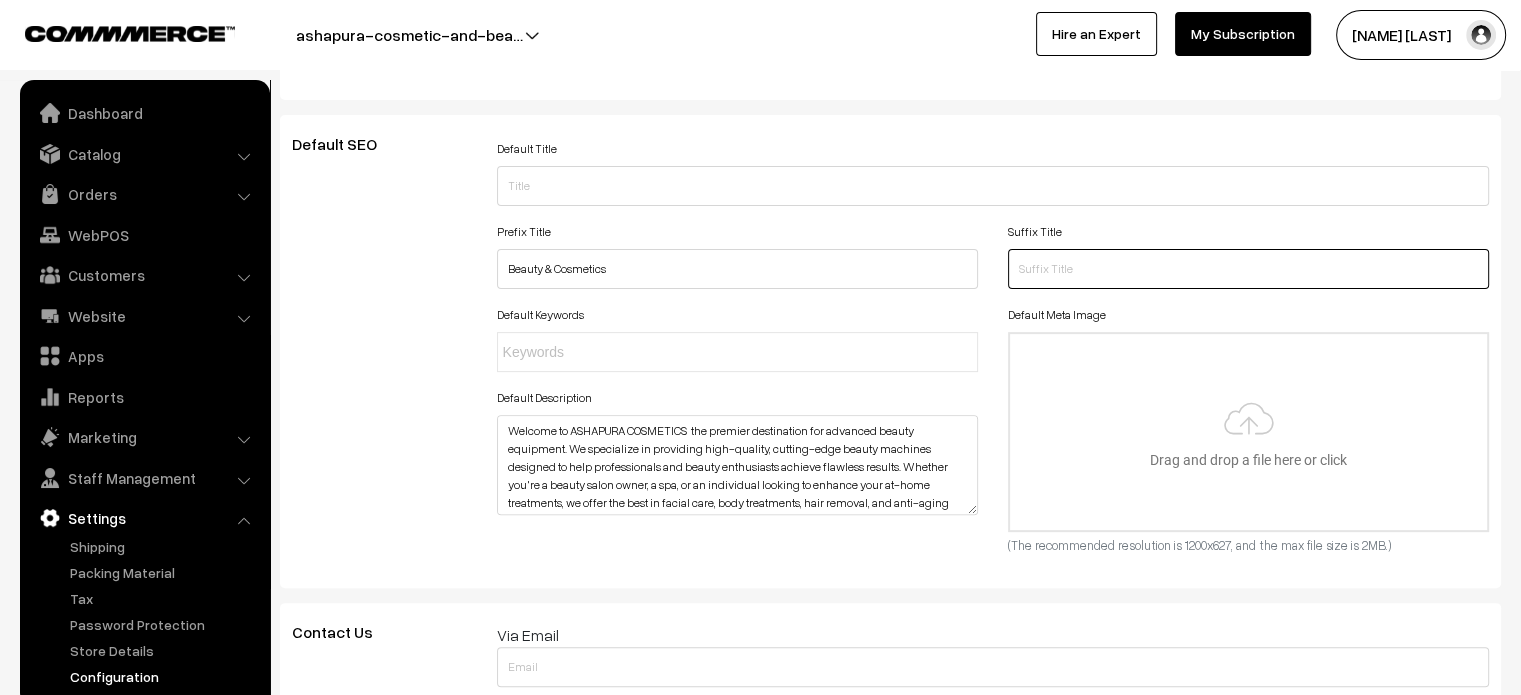 click at bounding box center [1248, 269] 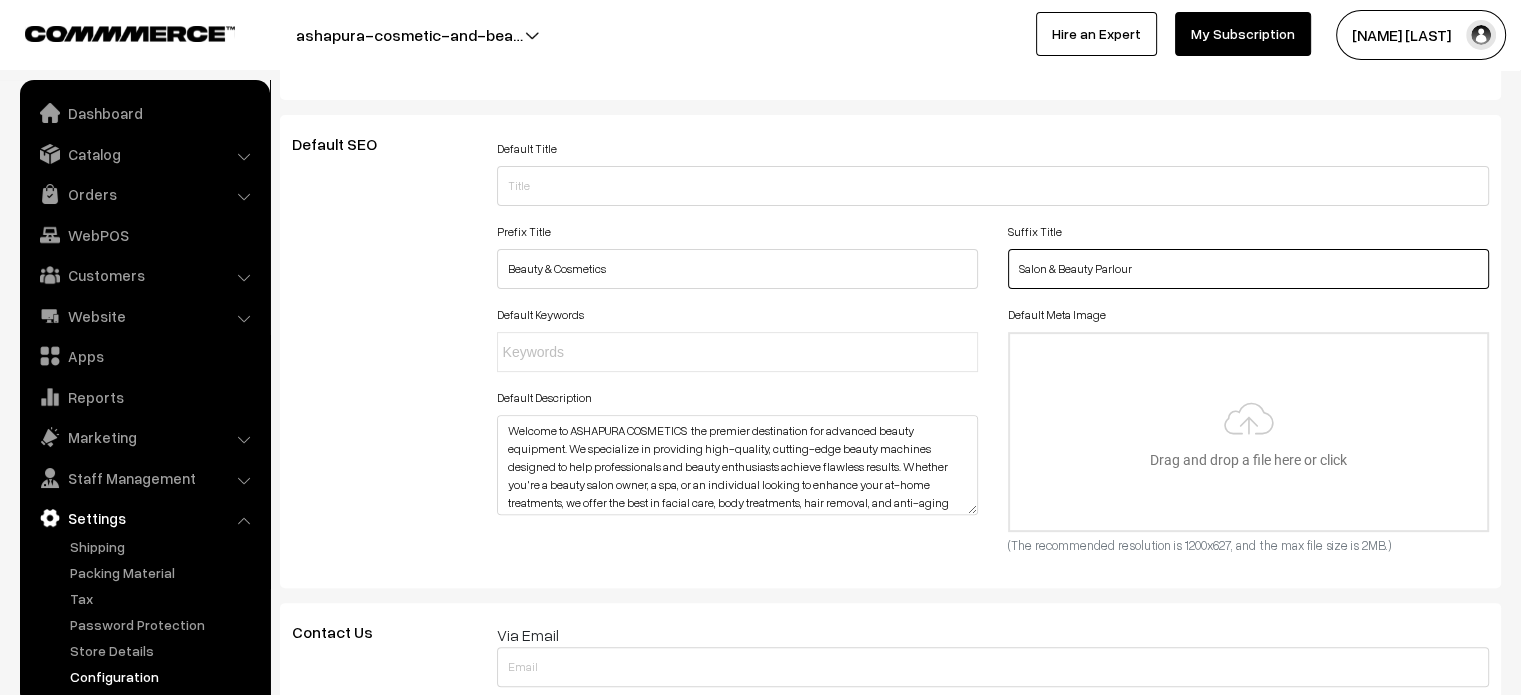 type on "Salon & Beauty Parlour" 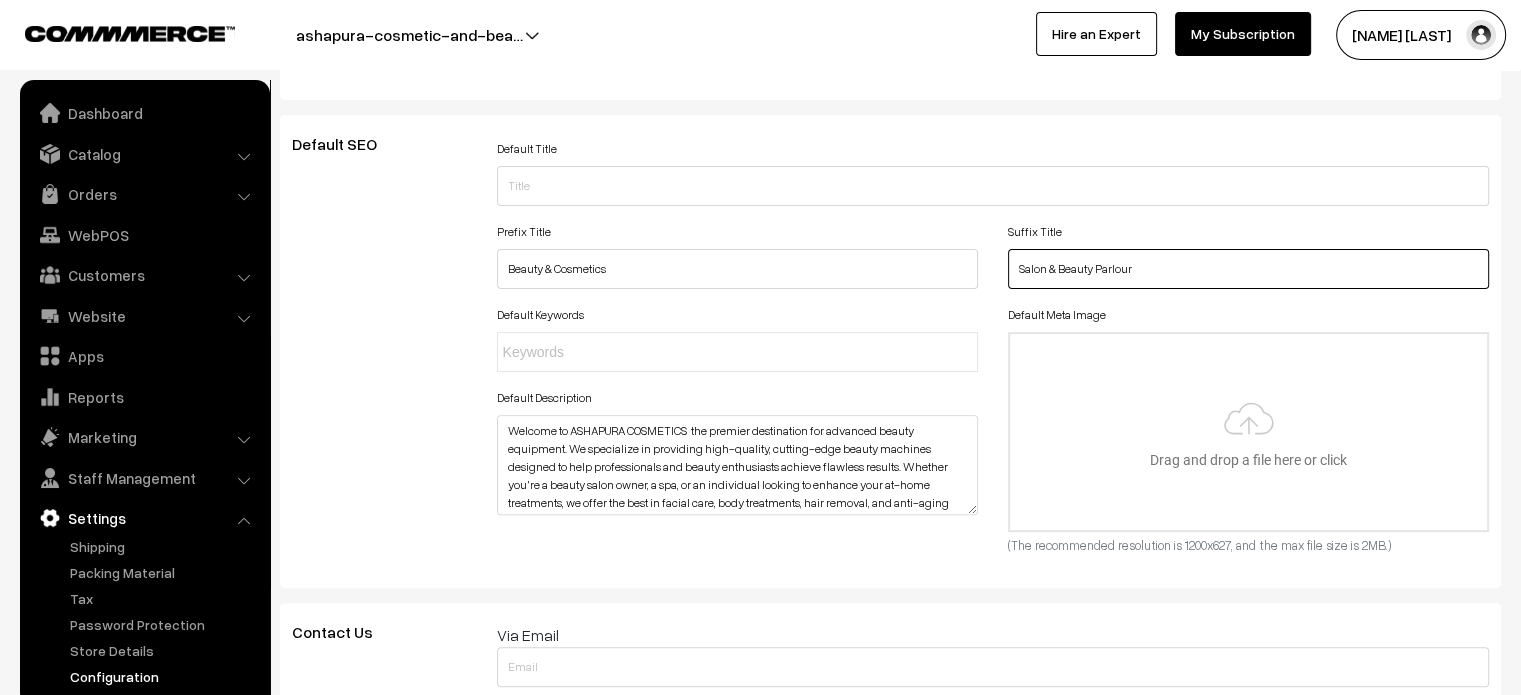 scroll, scrollTop: 0, scrollLeft: 0, axis: both 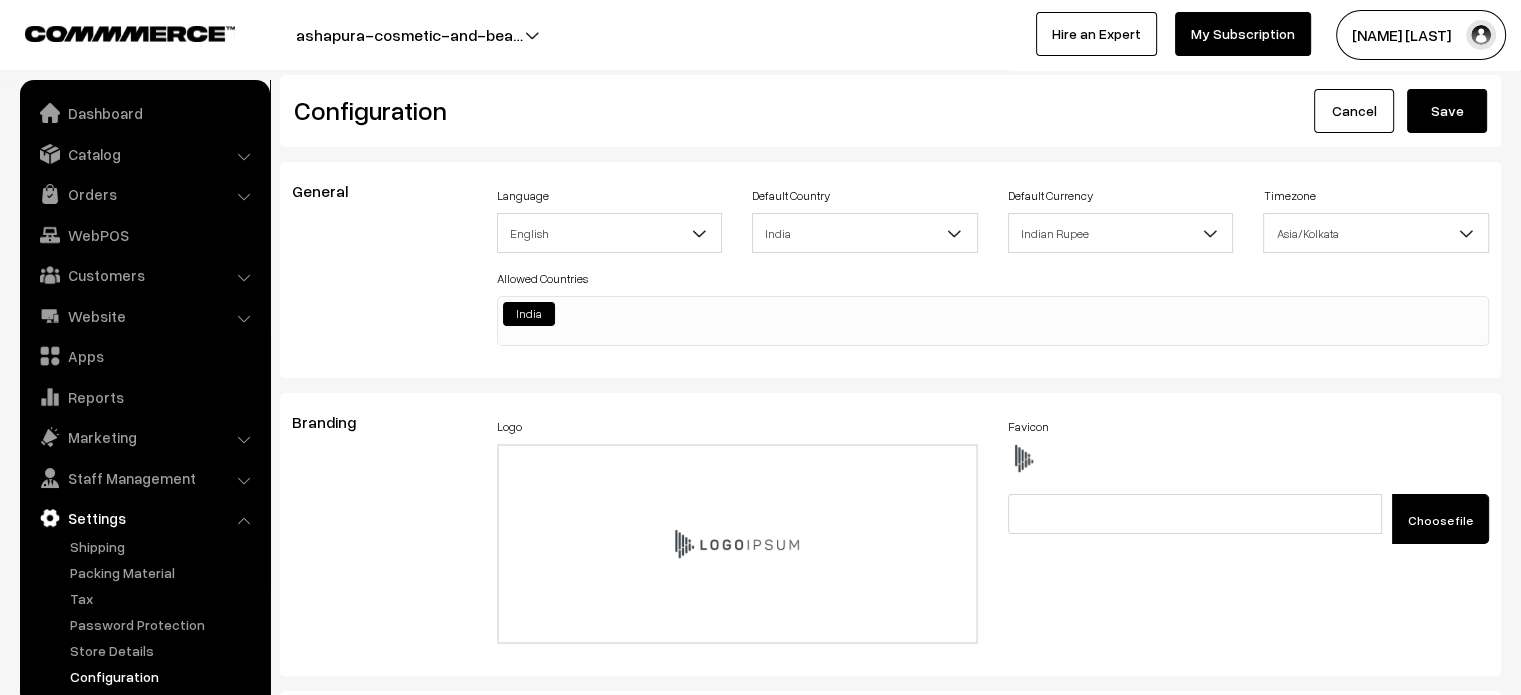 click on "Save" at bounding box center [1447, 111] 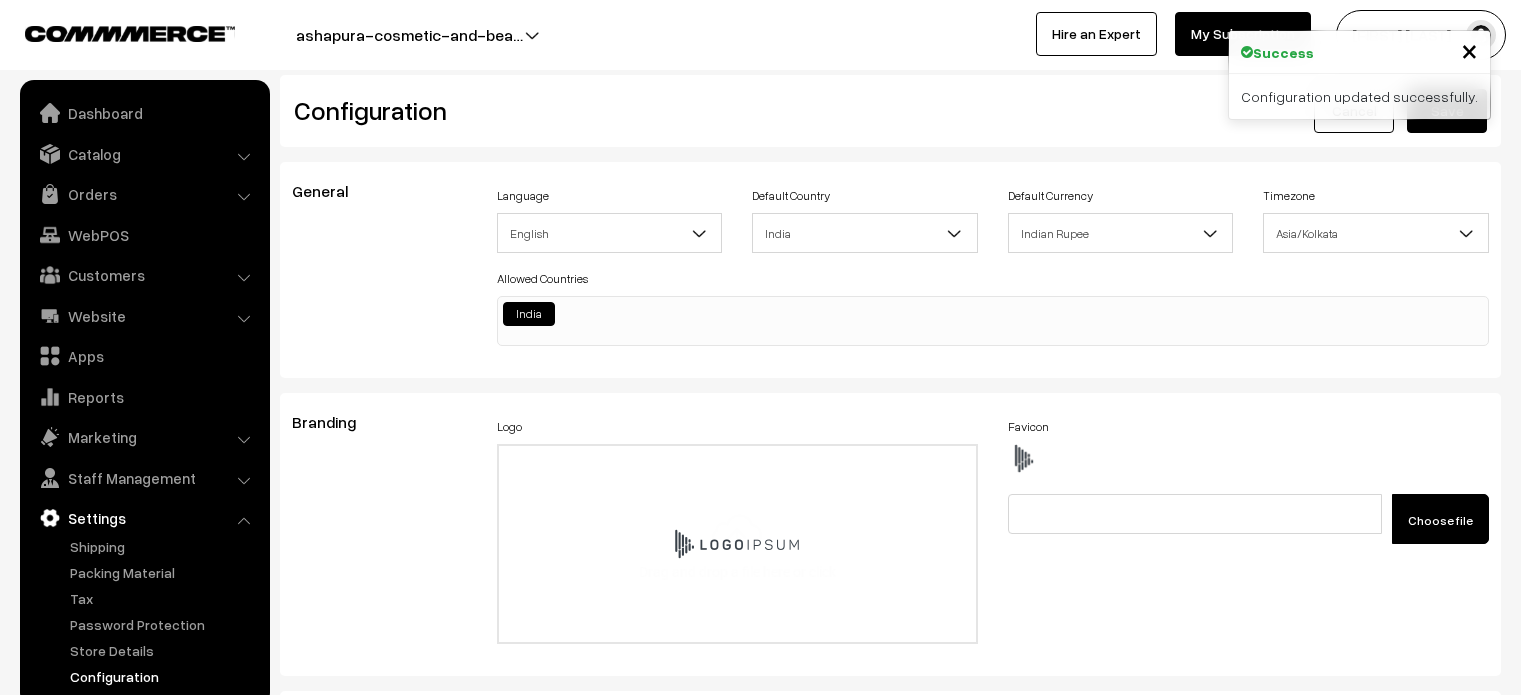 scroll, scrollTop: 0, scrollLeft: 0, axis: both 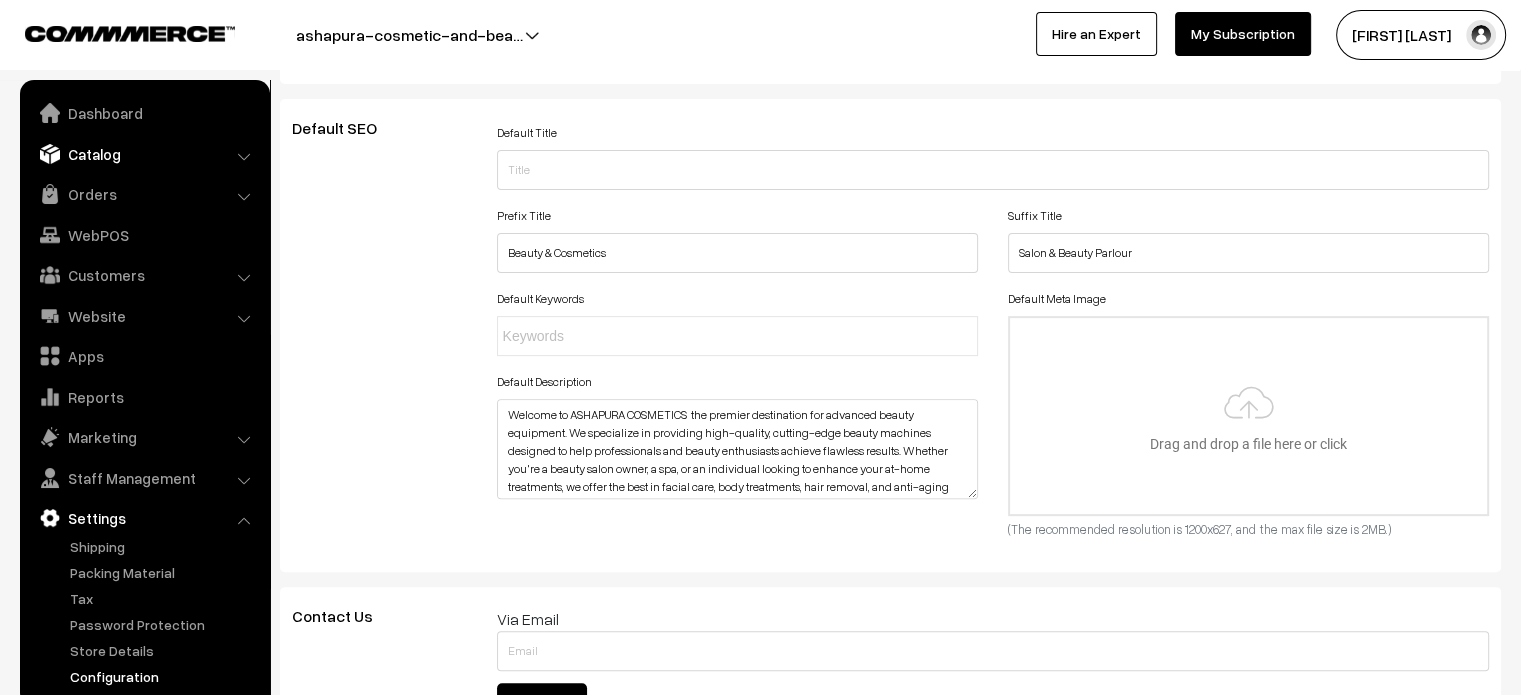 click on "Catalog" at bounding box center (144, 154) 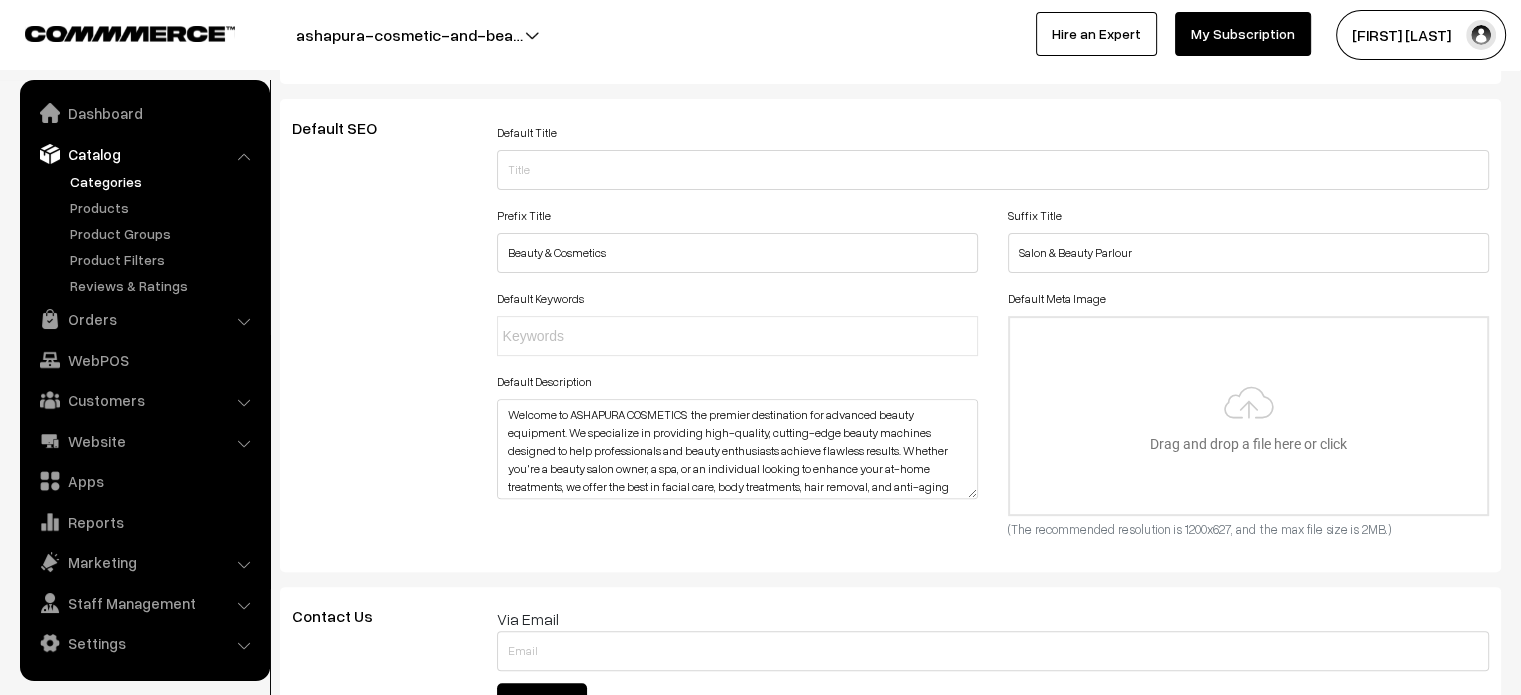 click on "Categories" at bounding box center (145, 233) 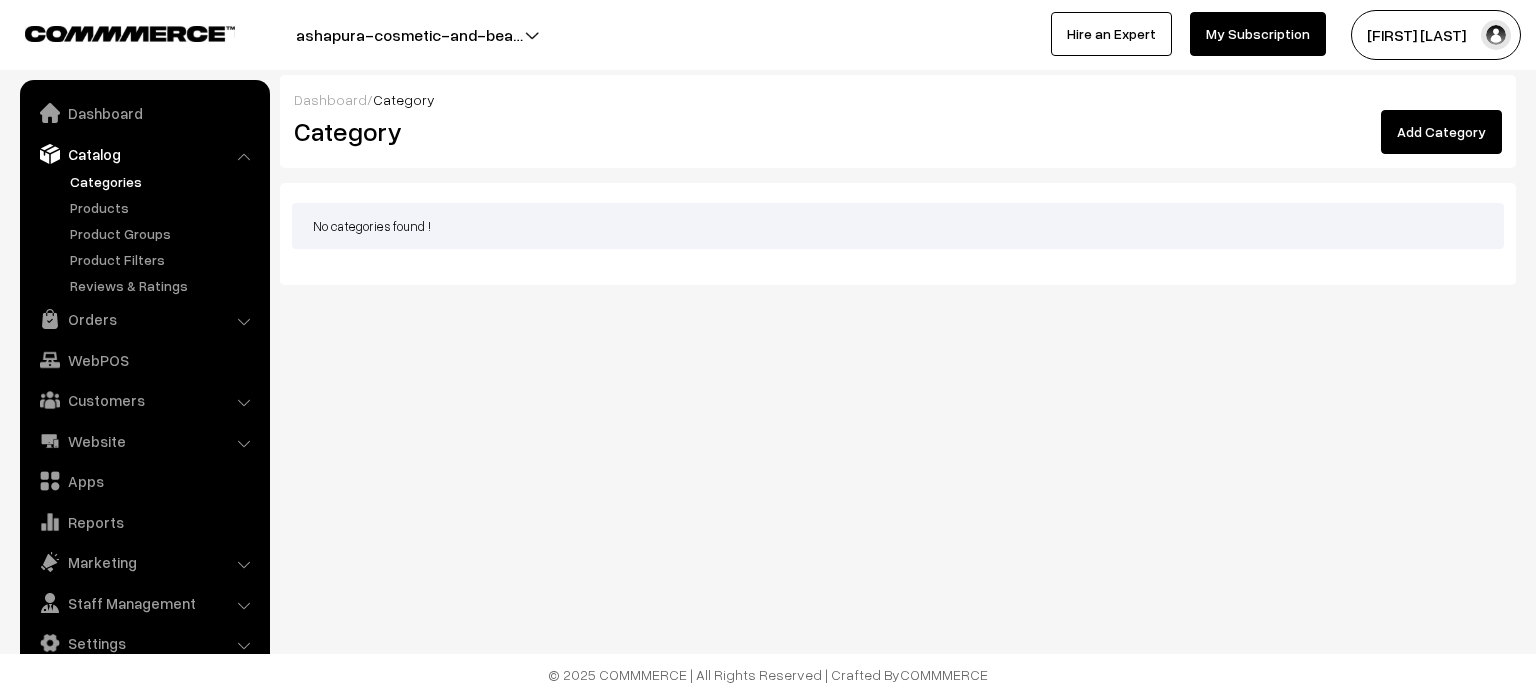 scroll, scrollTop: 0, scrollLeft: 0, axis: both 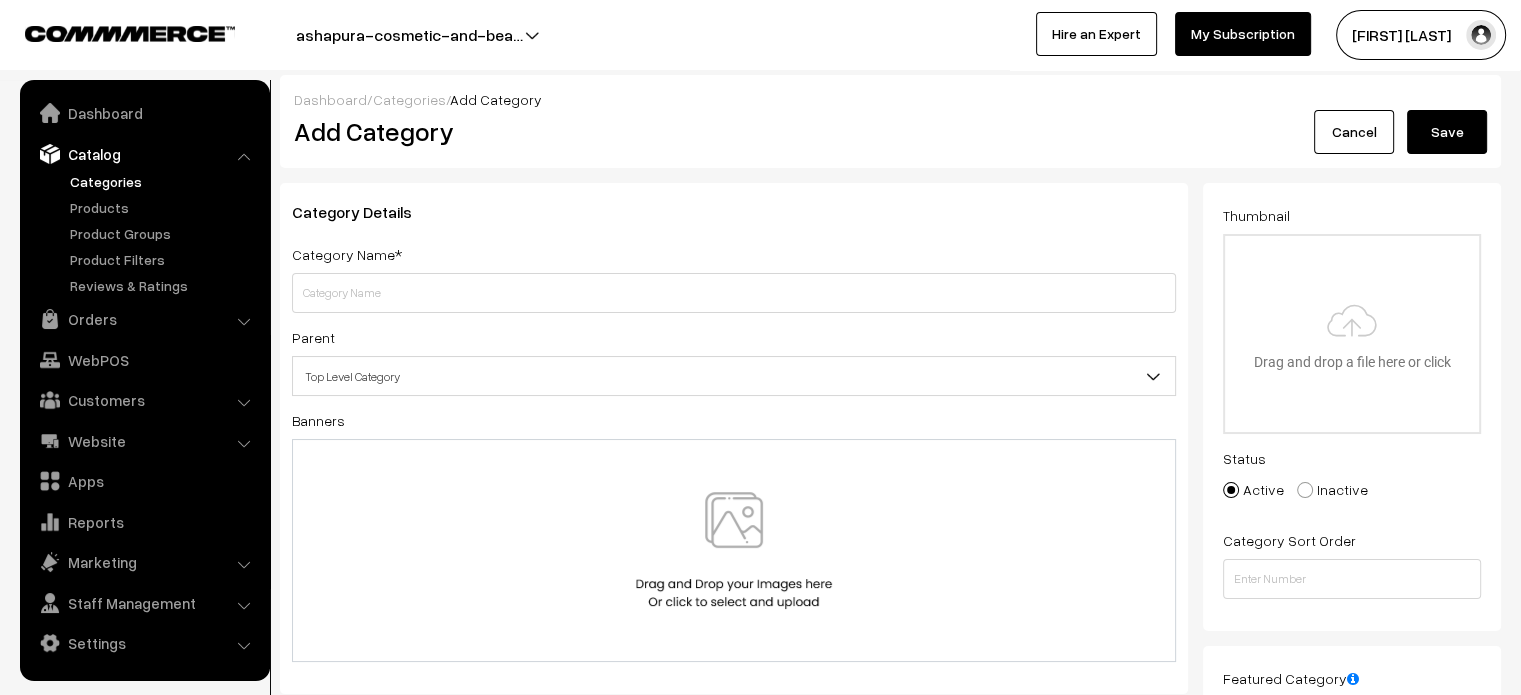 click at bounding box center [734, 293] 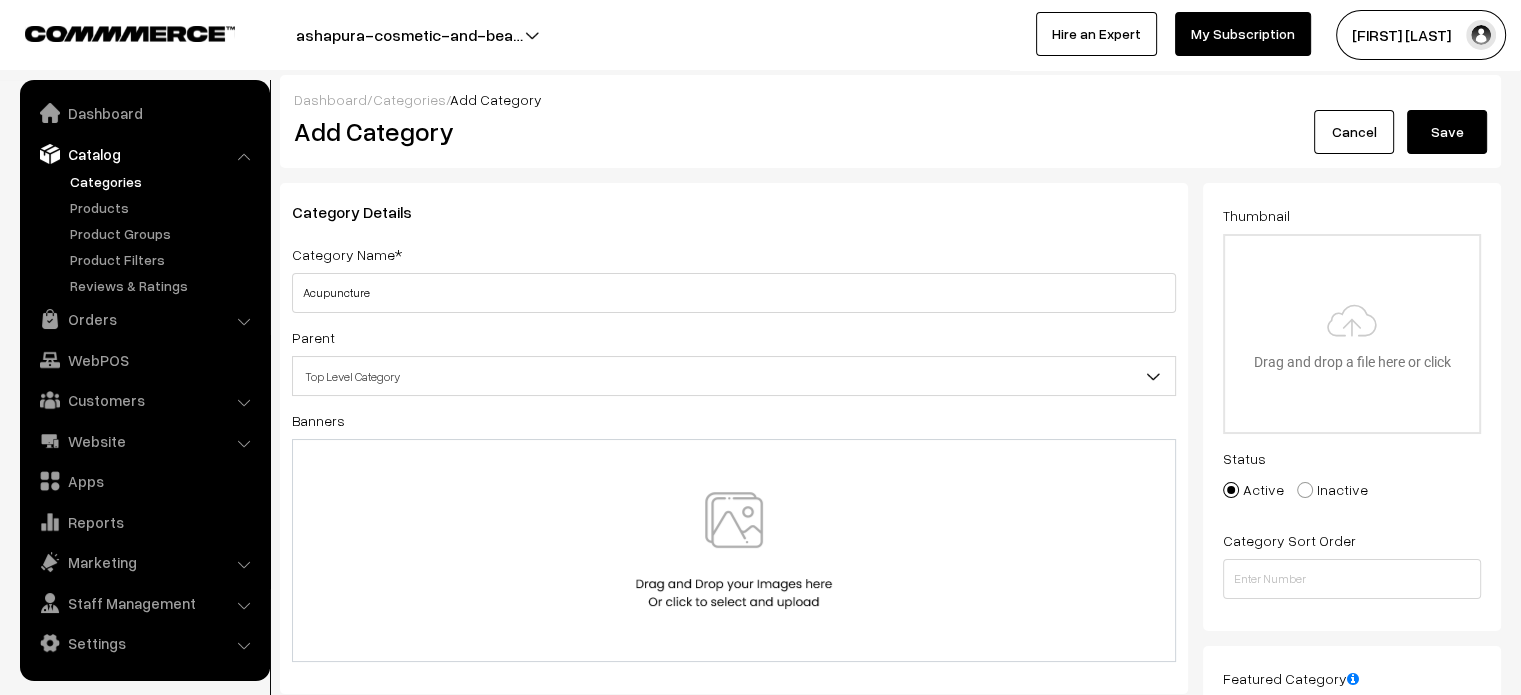 type on "Acupuncture" 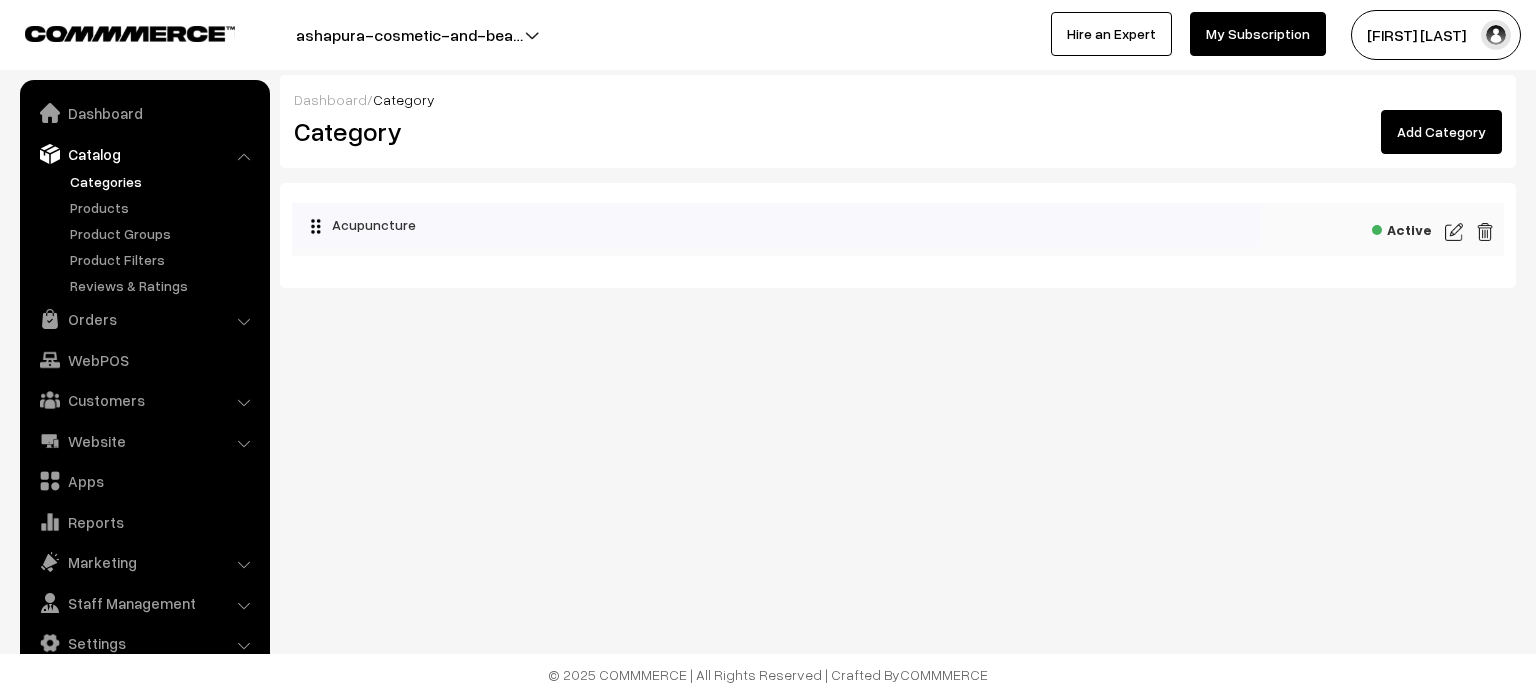 scroll, scrollTop: 0, scrollLeft: 0, axis: both 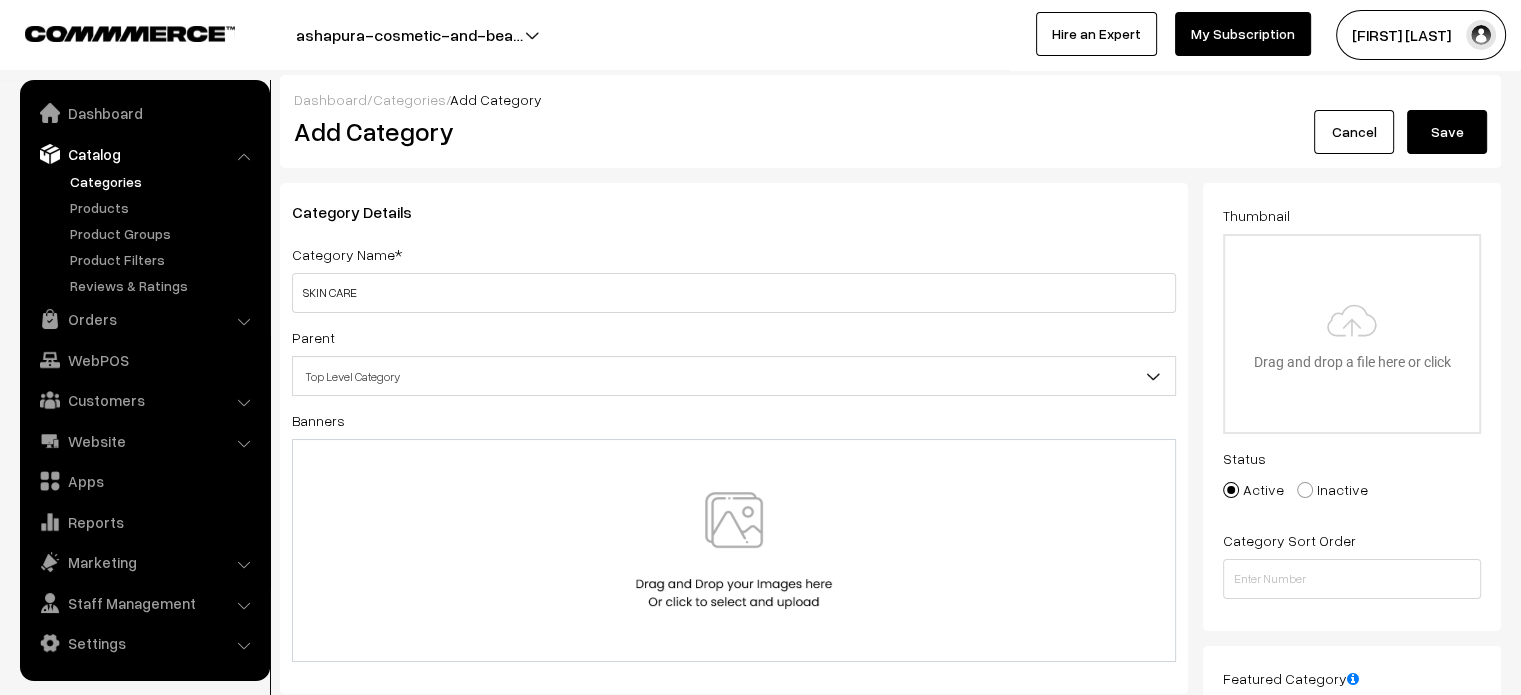 type on "SKIN CARE" 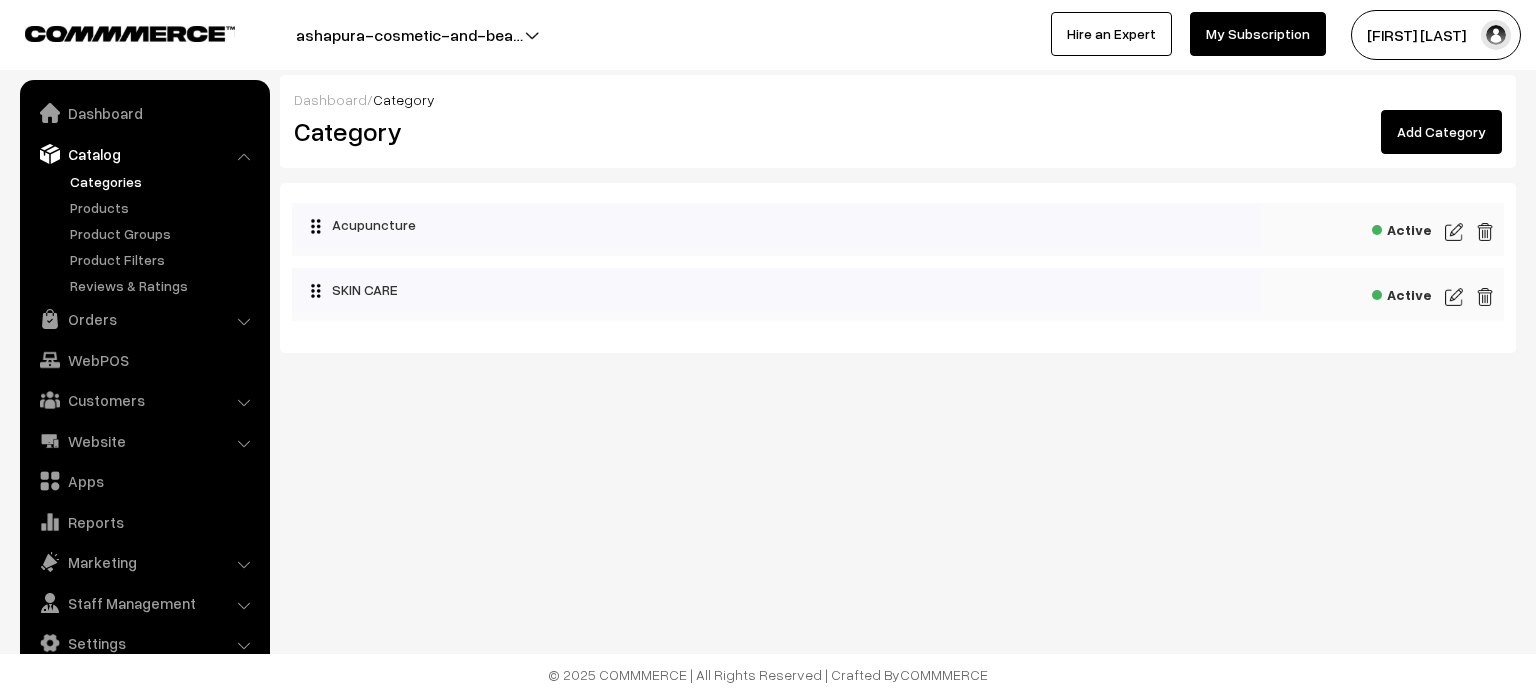 scroll, scrollTop: 0, scrollLeft: 0, axis: both 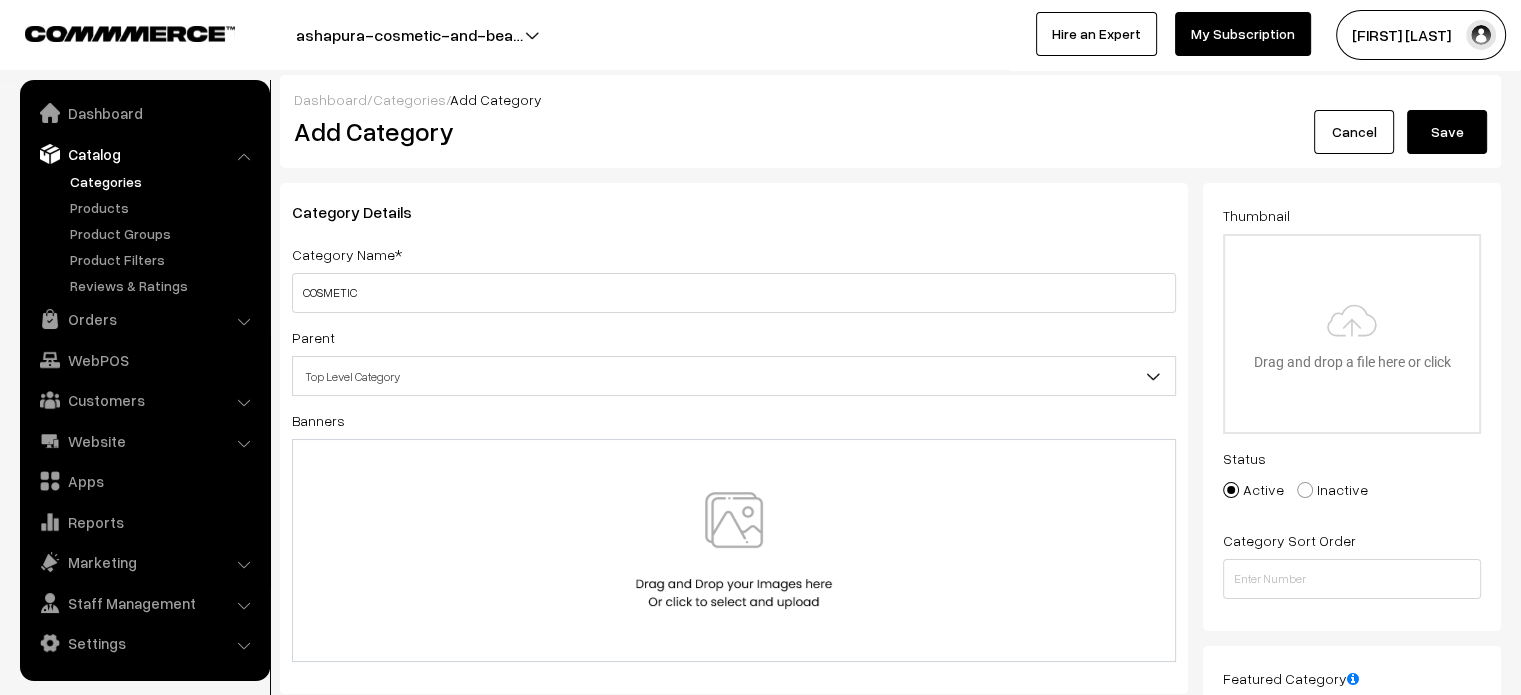 type on "COSMETIC" 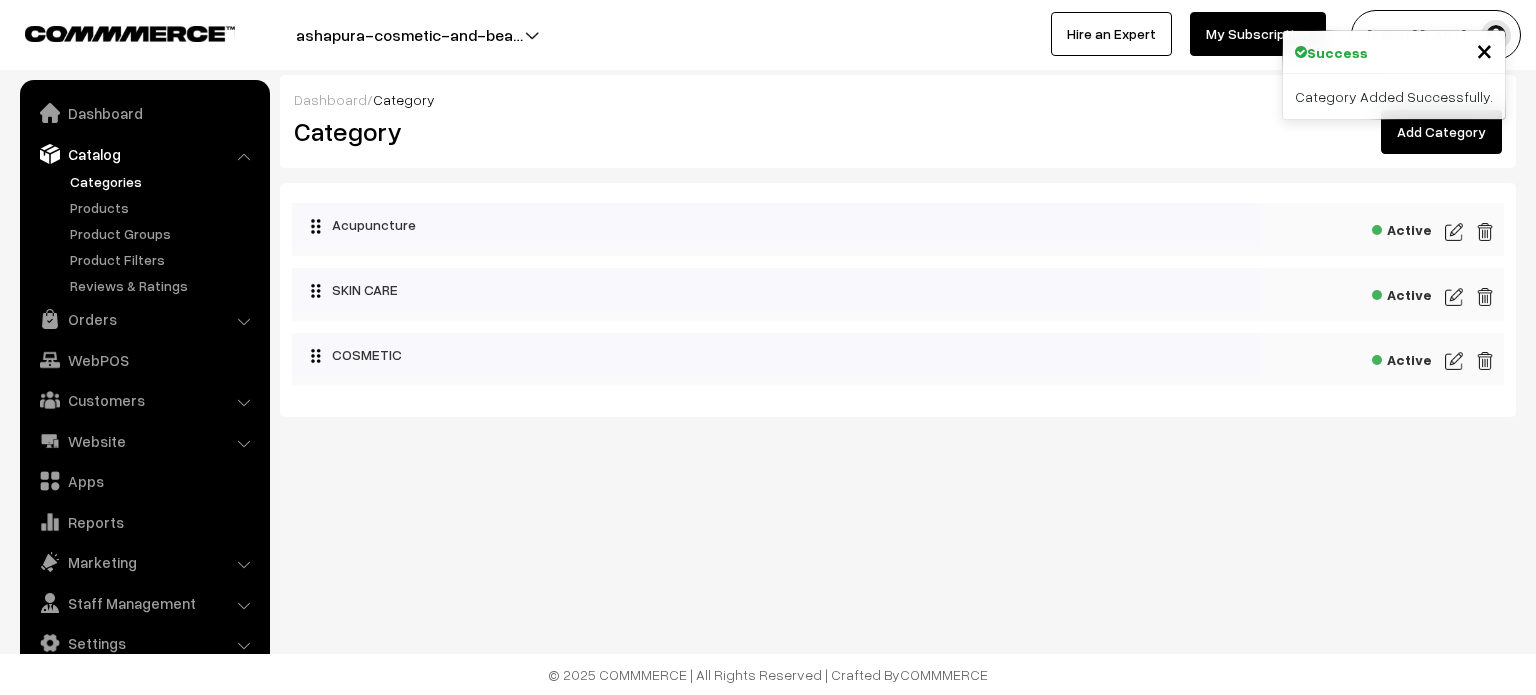 scroll, scrollTop: 0, scrollLeft: 0, axis: both 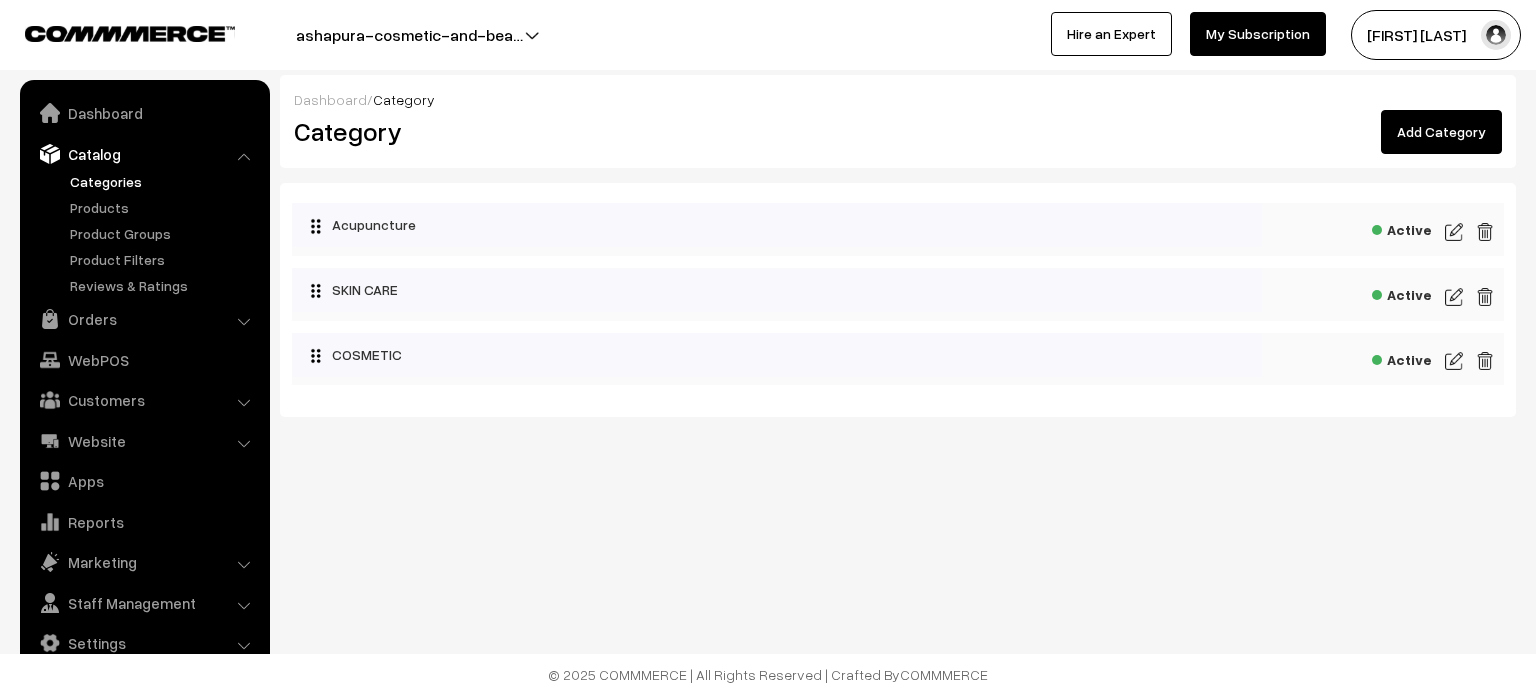 click on "Add Category" at bounding box center (1441, 132) 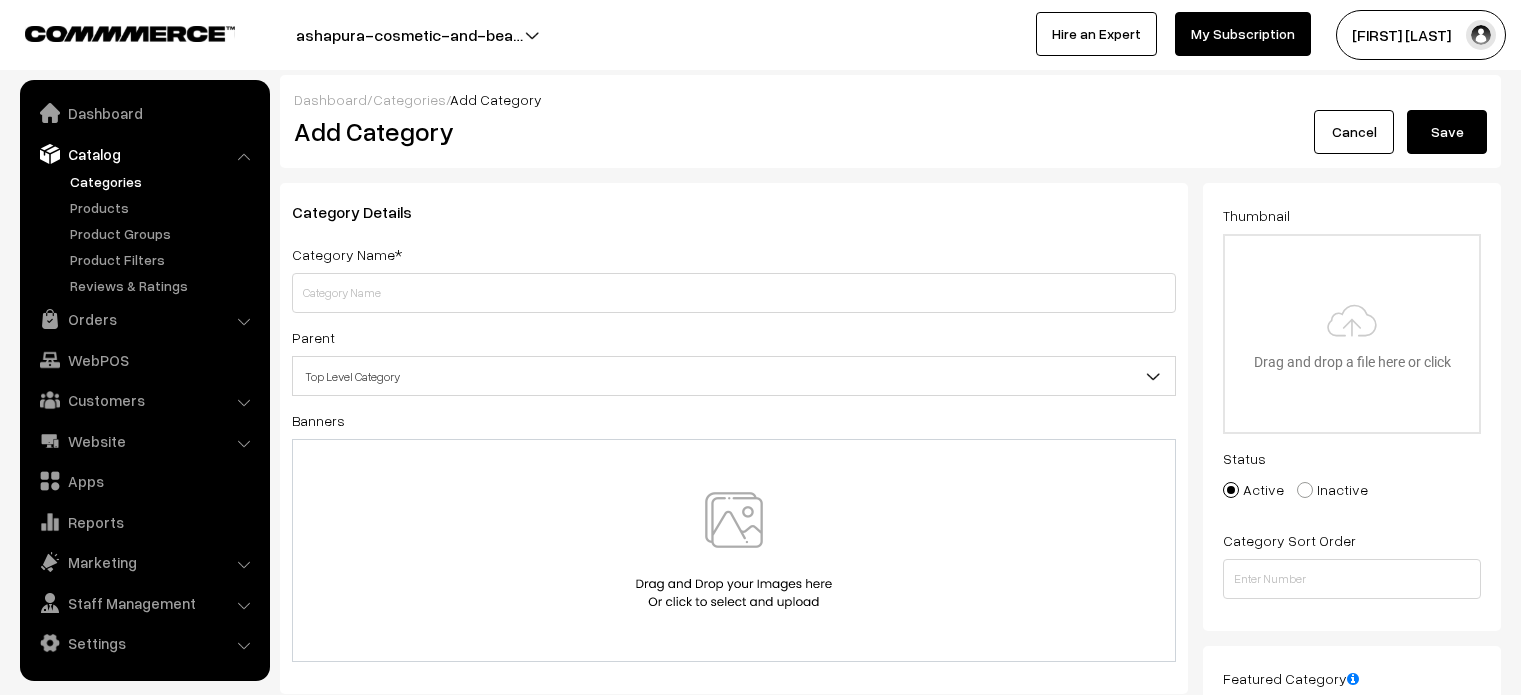 scroll, scrollTop: 0, scrollLeft: 0, axis: both 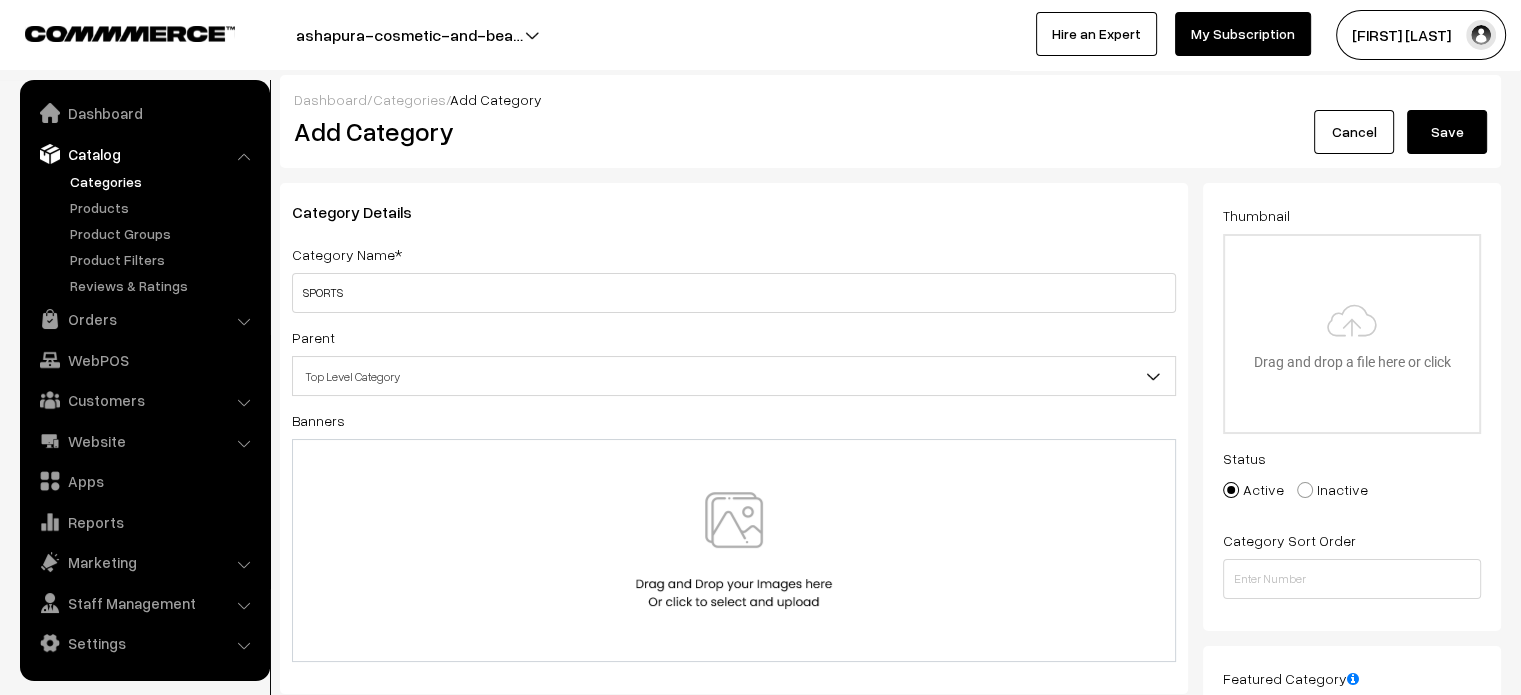 type on "SPORTS" 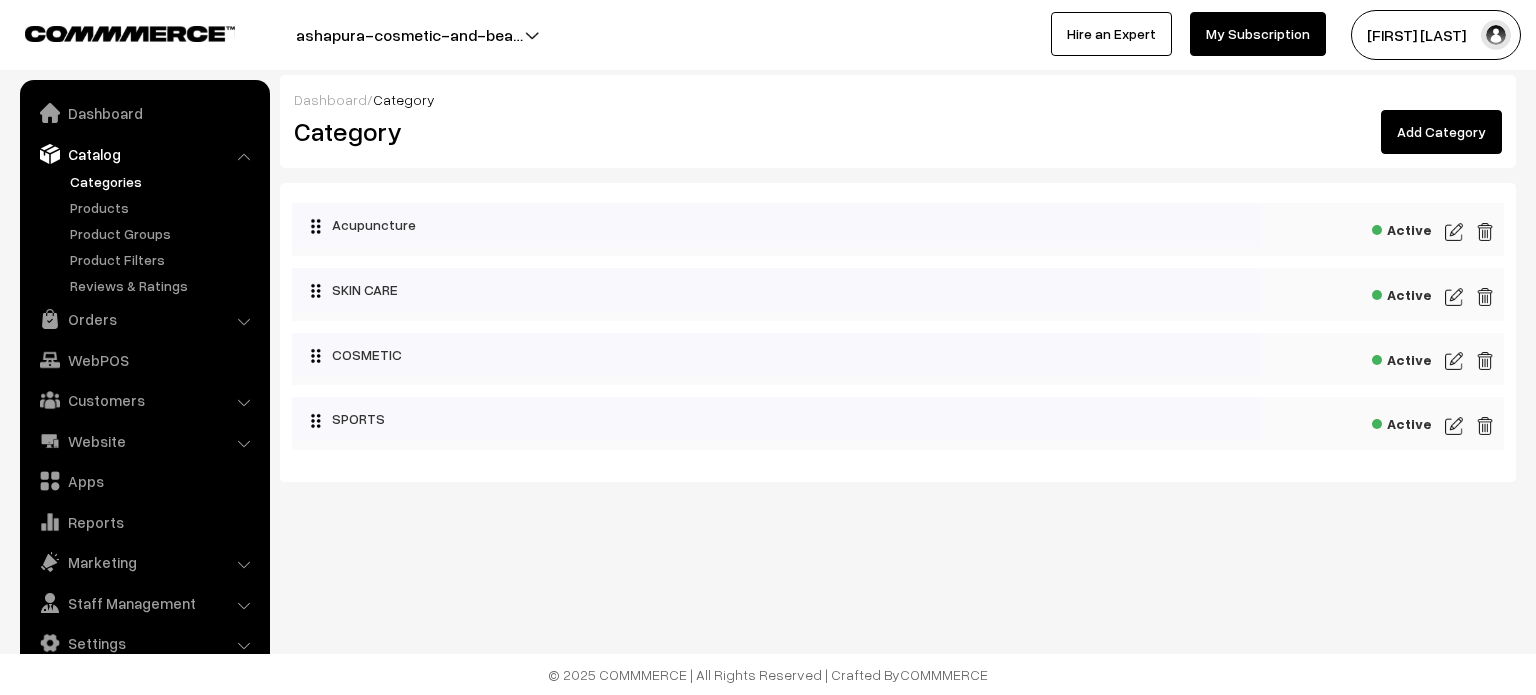 scroll, scrollTop: 0, scrollLeft: 0, axis: both 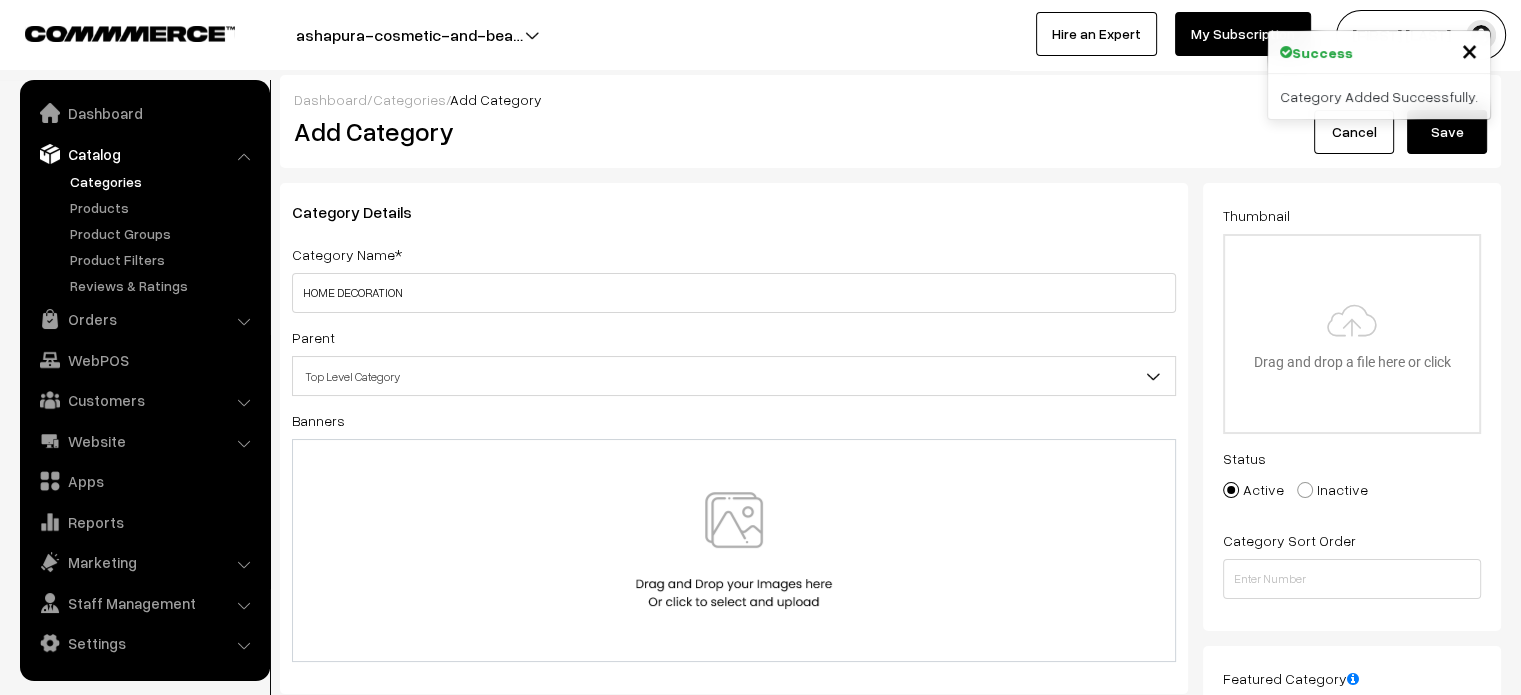 type on "HOME DECORATION" 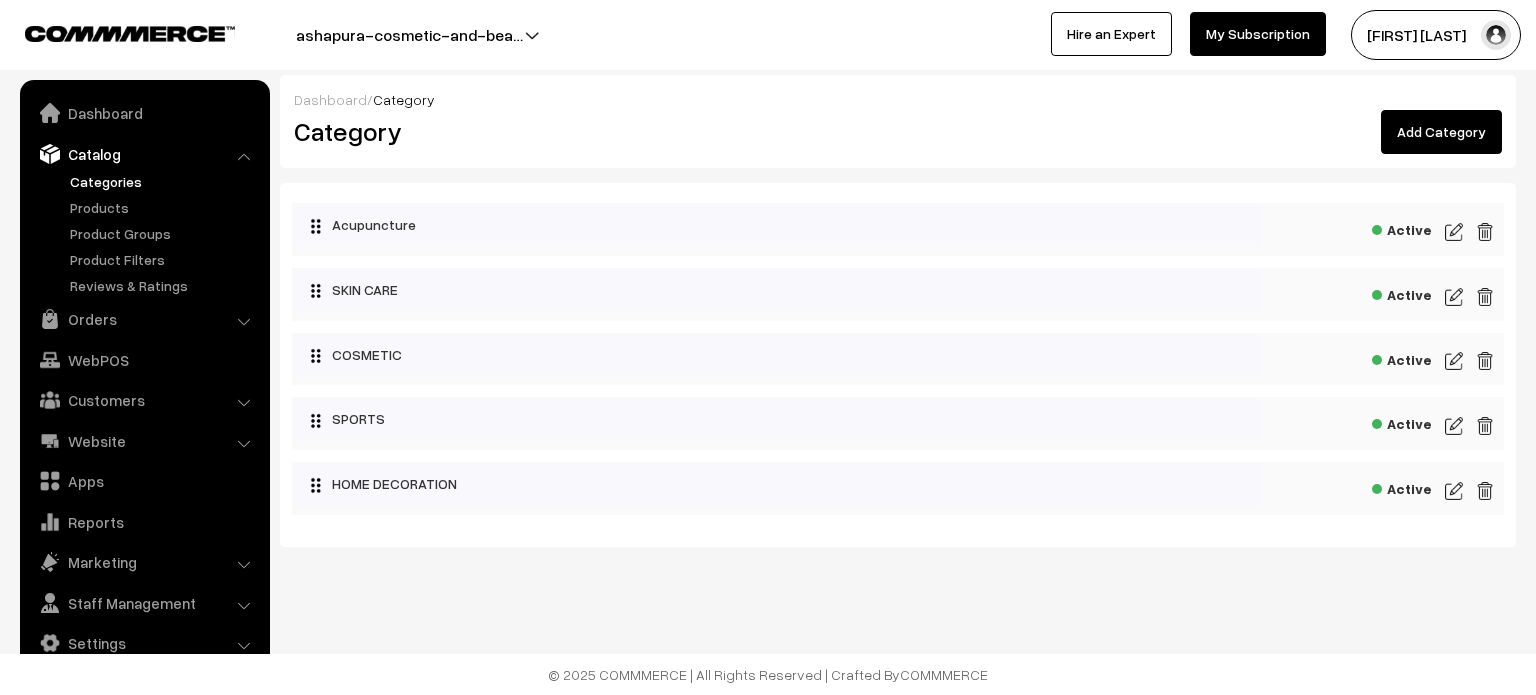 scroll, scrollTop: 0, scrollLeft: 0, axis: both 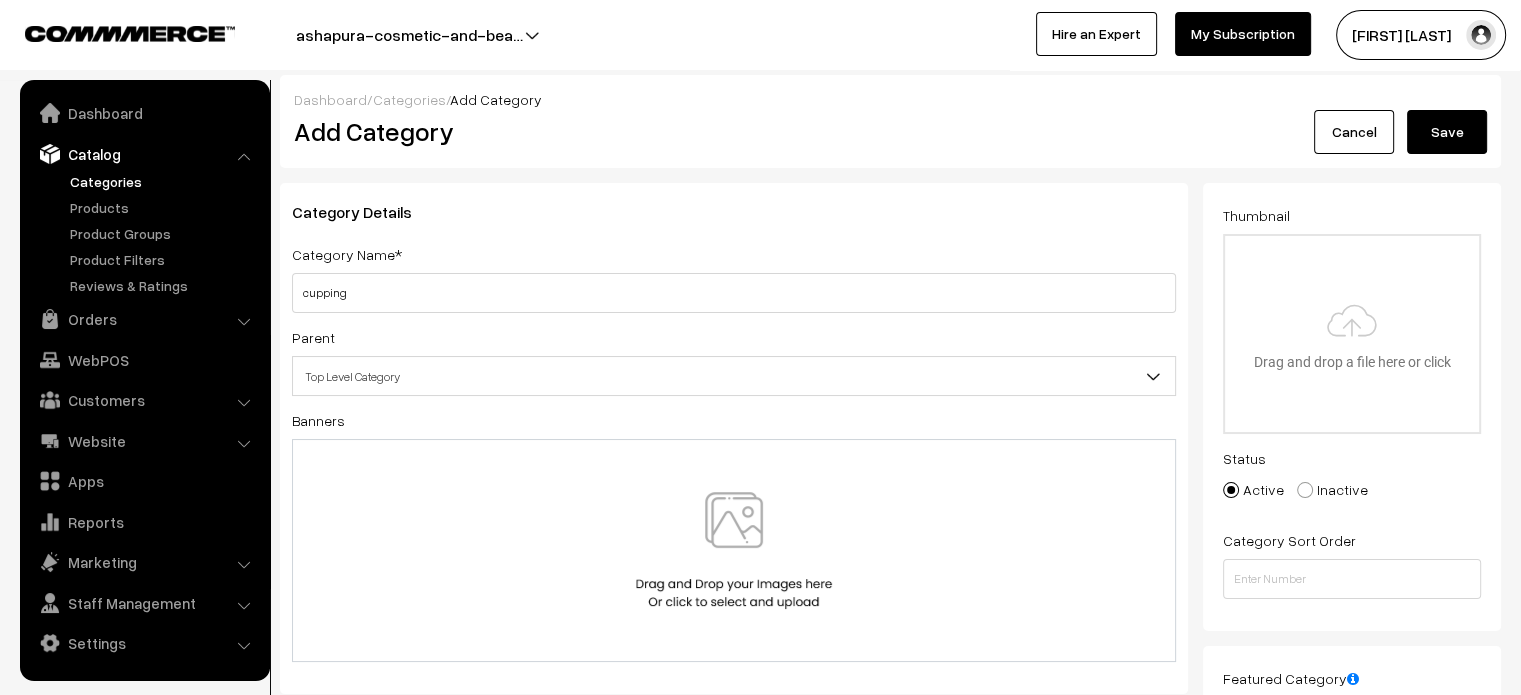 type on "cupping" 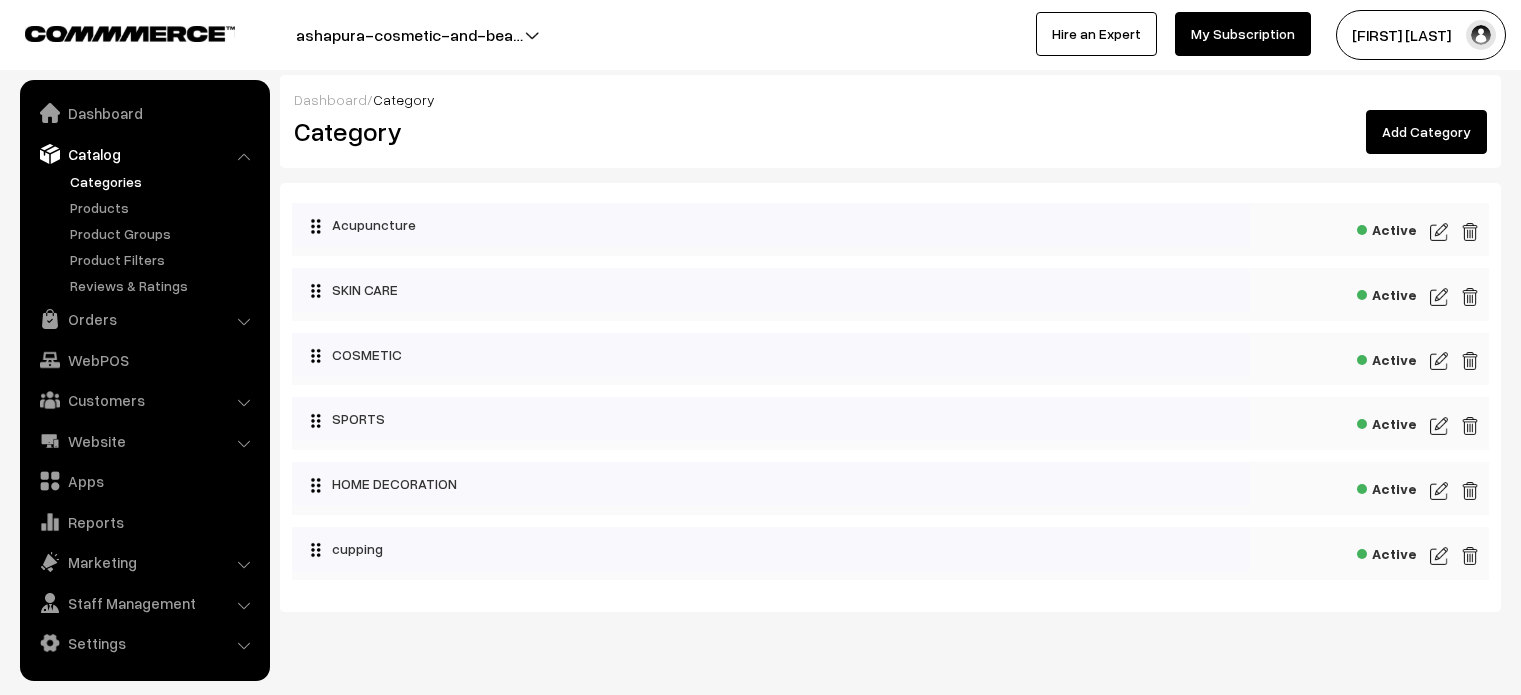 scroll, scrollTop: 0, scrollLeft: 0, axis: both 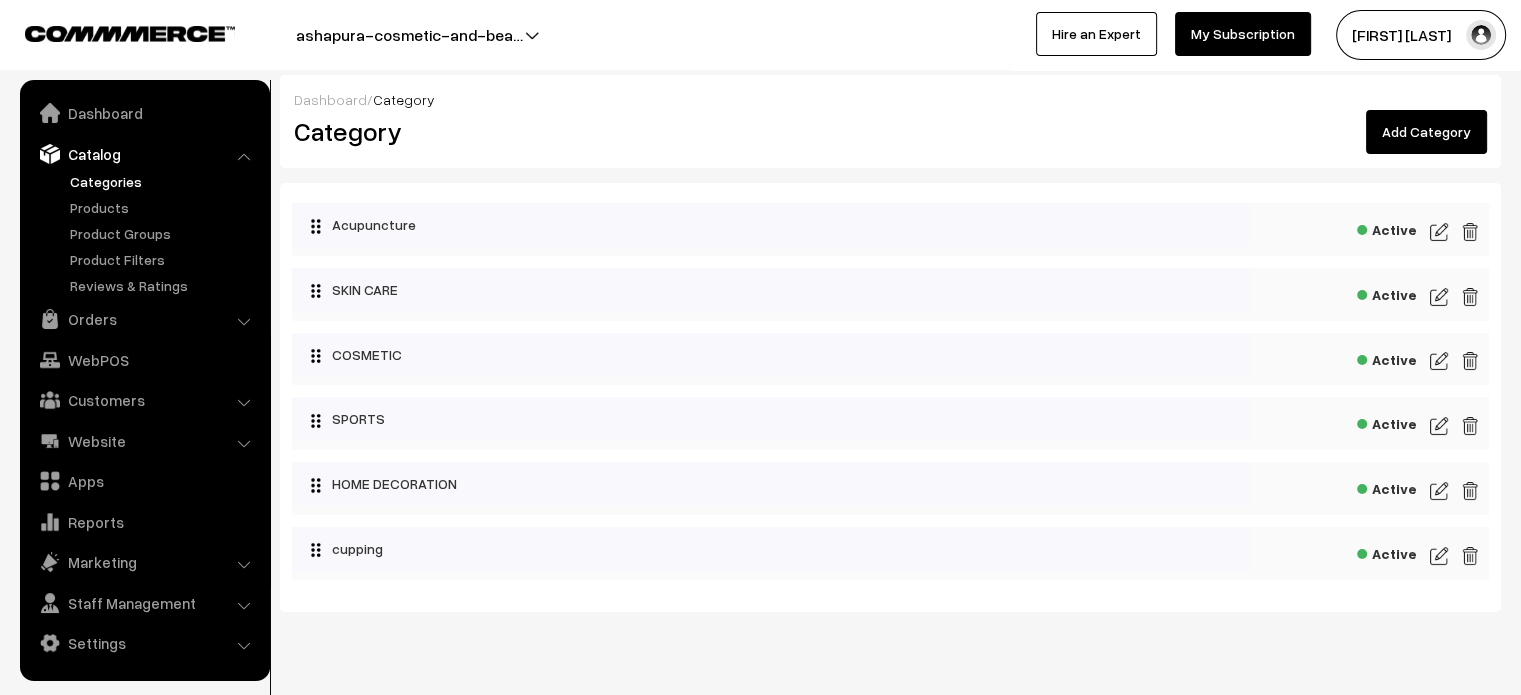 click on "Add Category" at bounding box center [1426, 132] 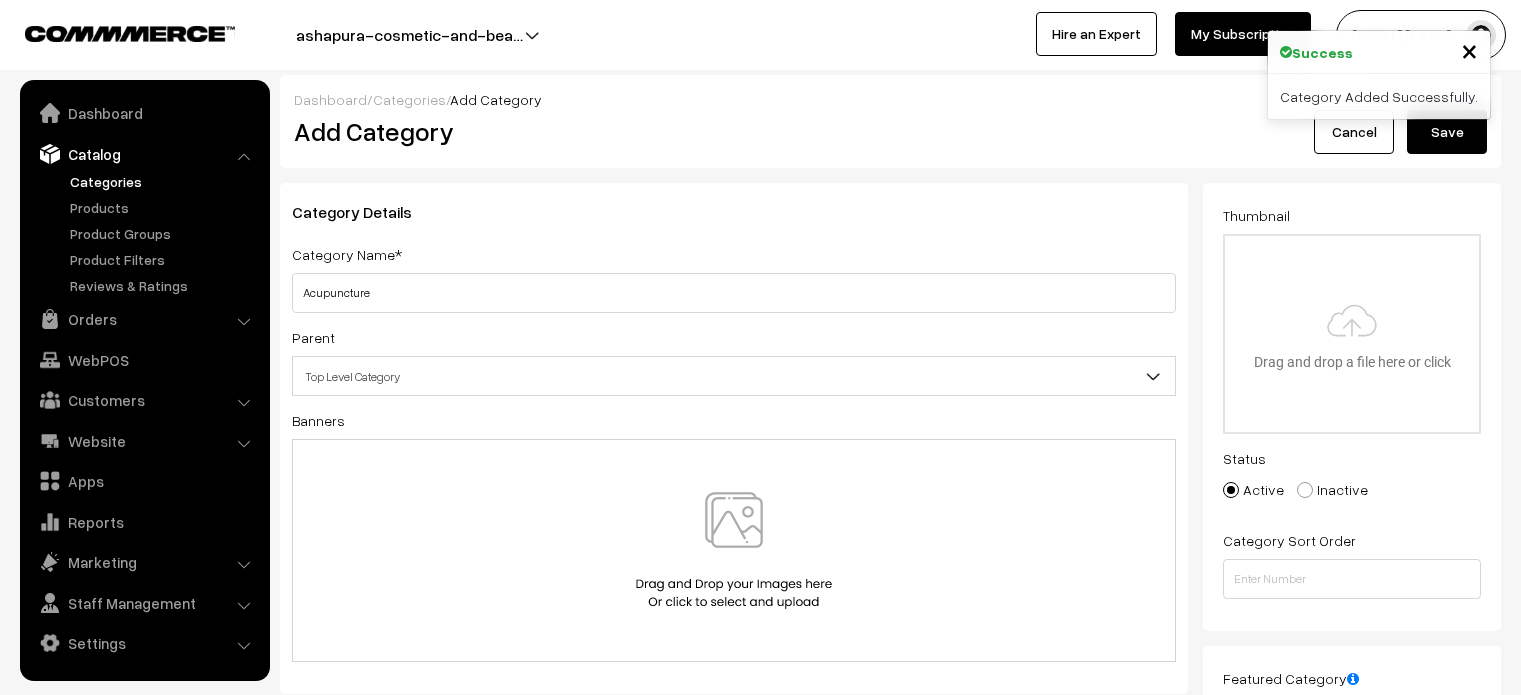 scroll, scrollTop: 0, scrollLeft: 0, axis: both 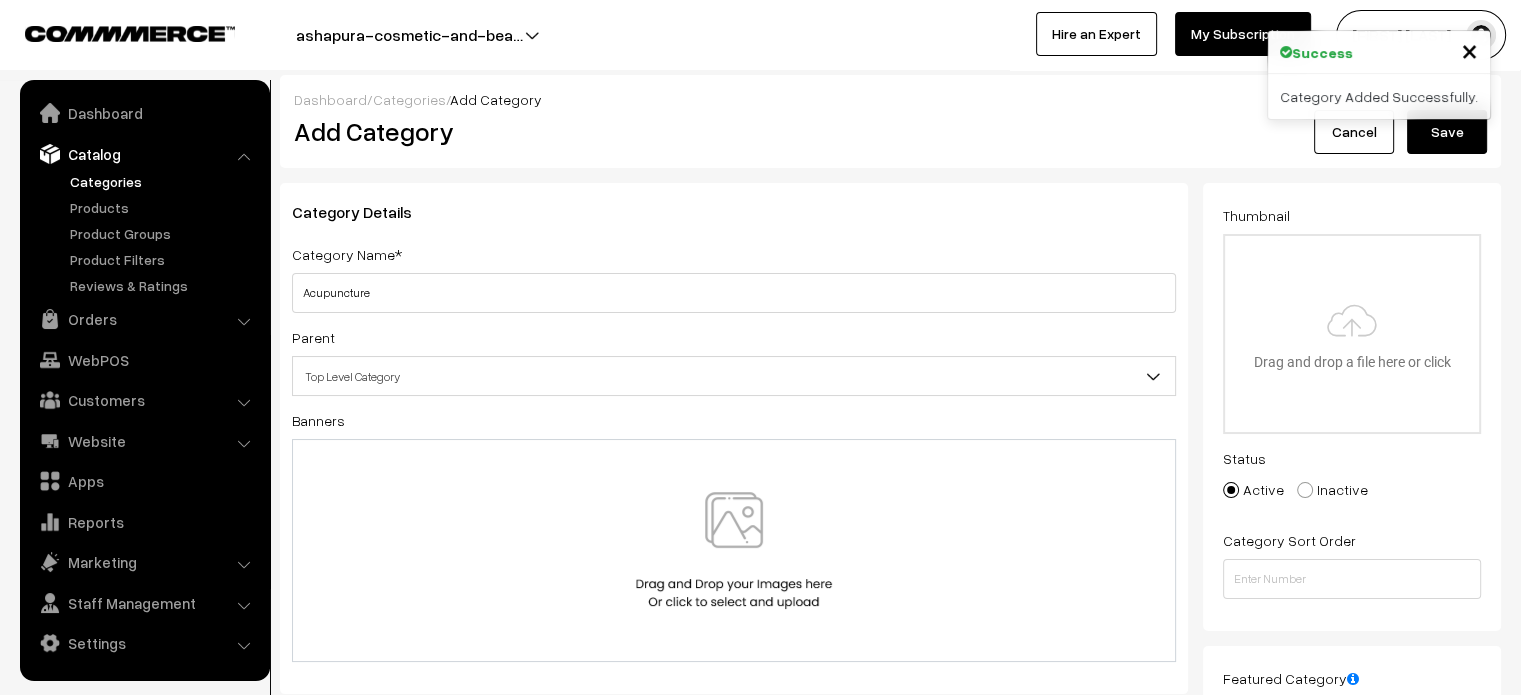 type on "Acupuncture" 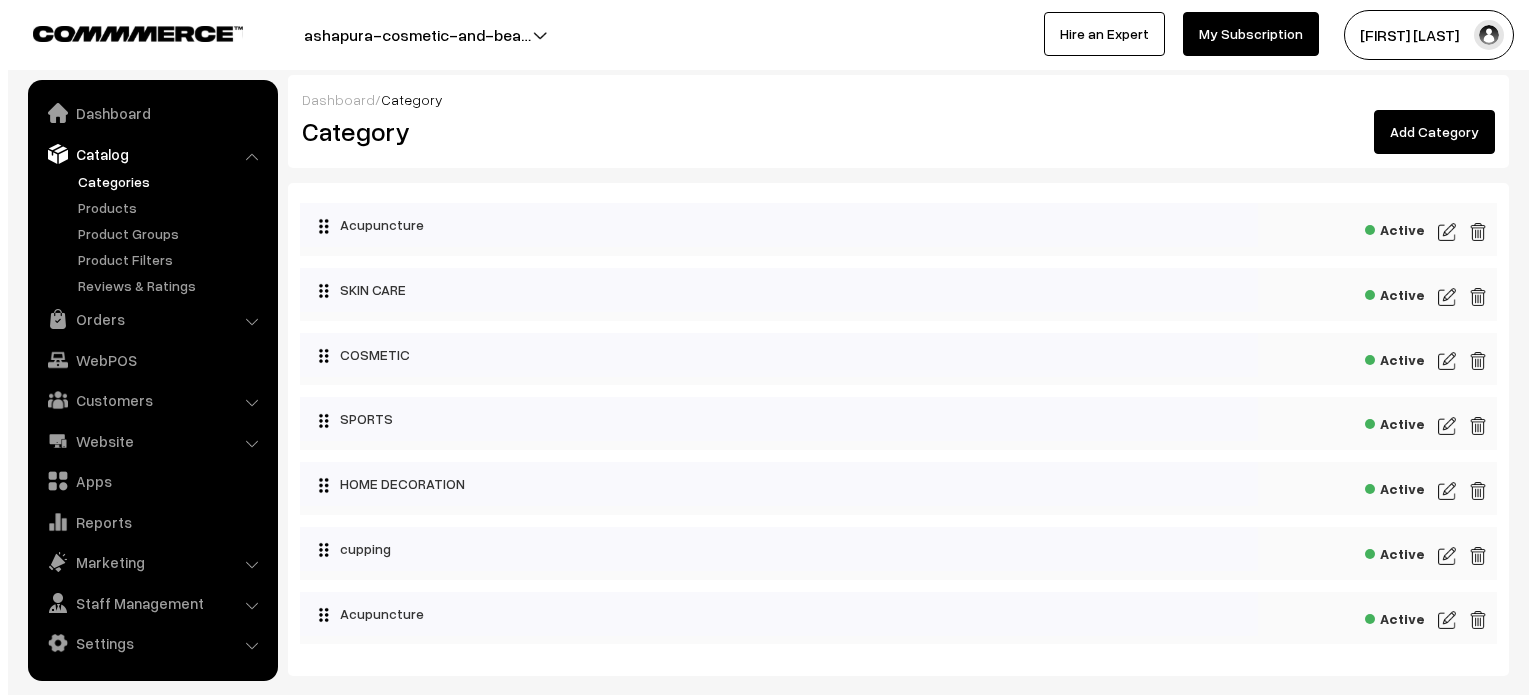 scroll, scrollTop: 0, scrollLeft: 0, axis: both 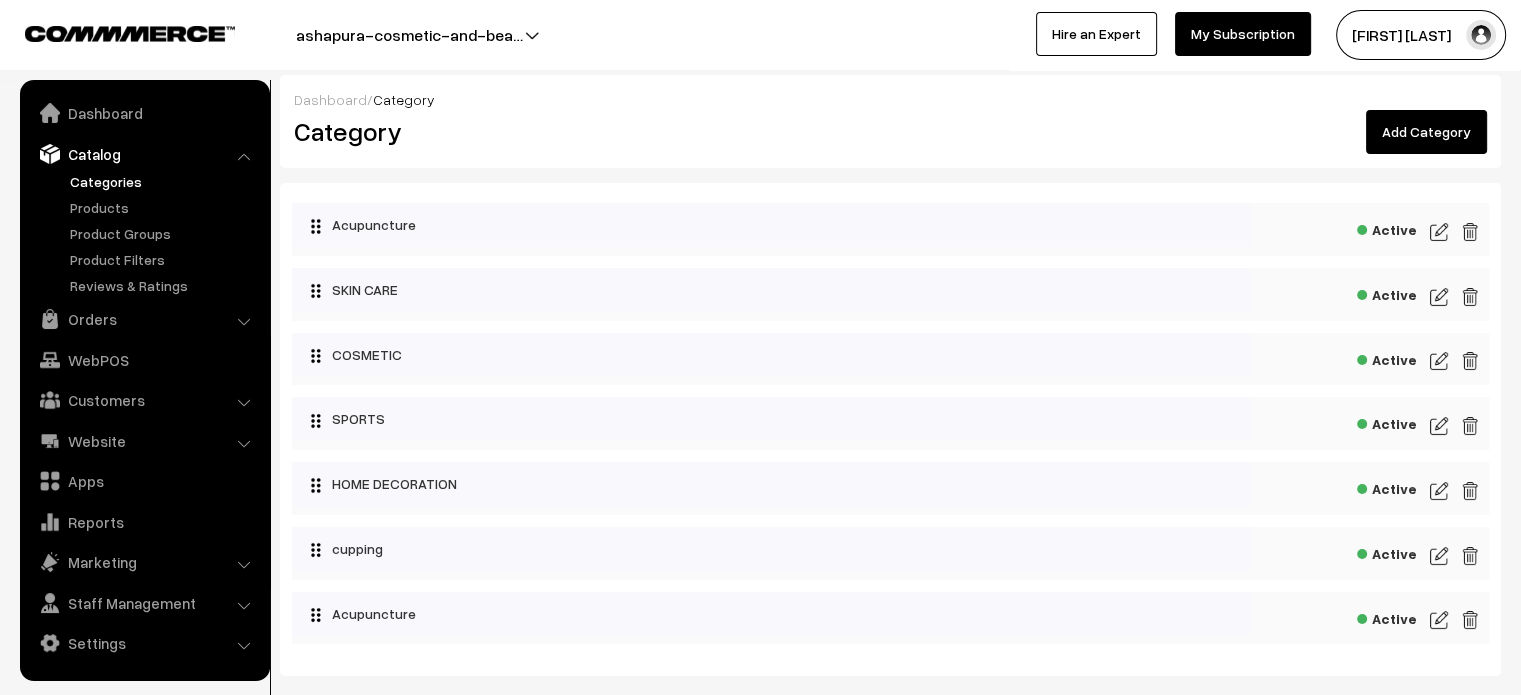click at bounding box center (1470, 232) 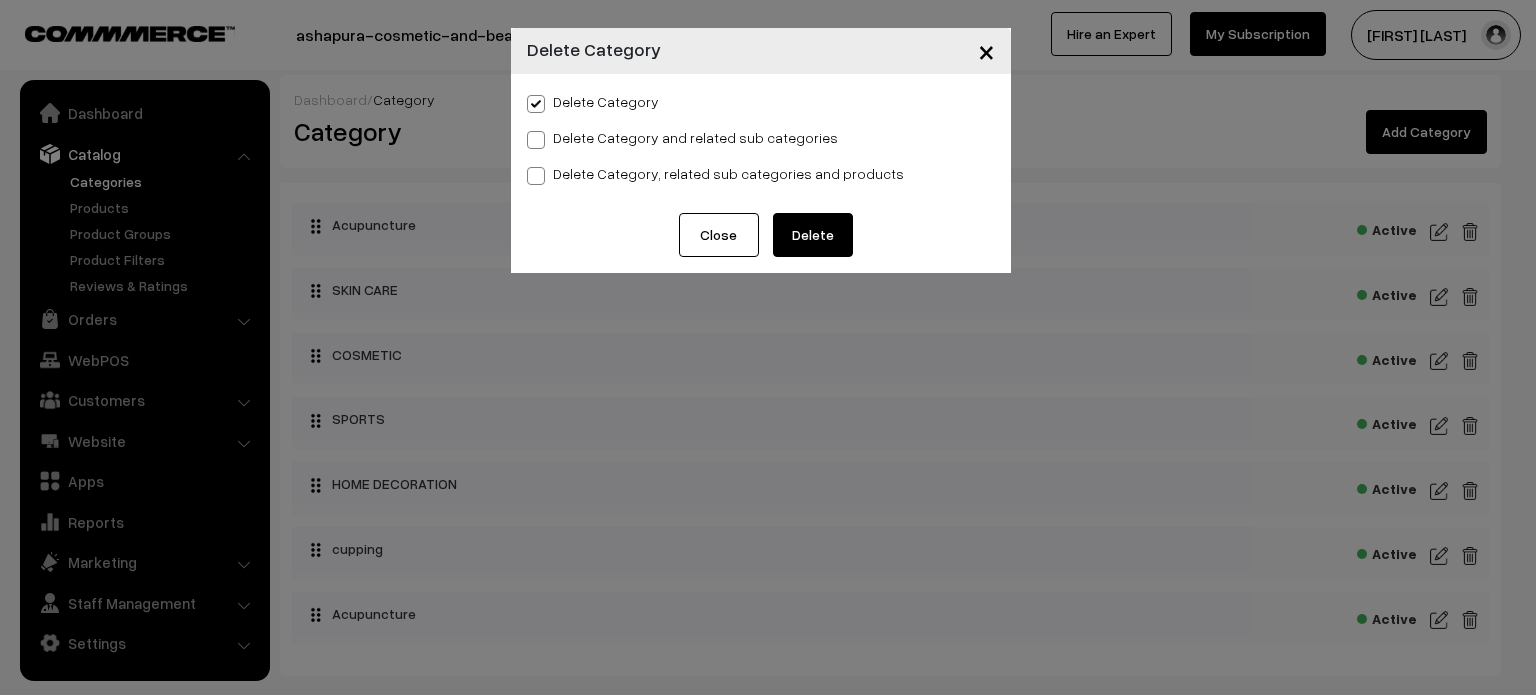 click on "Delete" at bounding box center [813, 235] 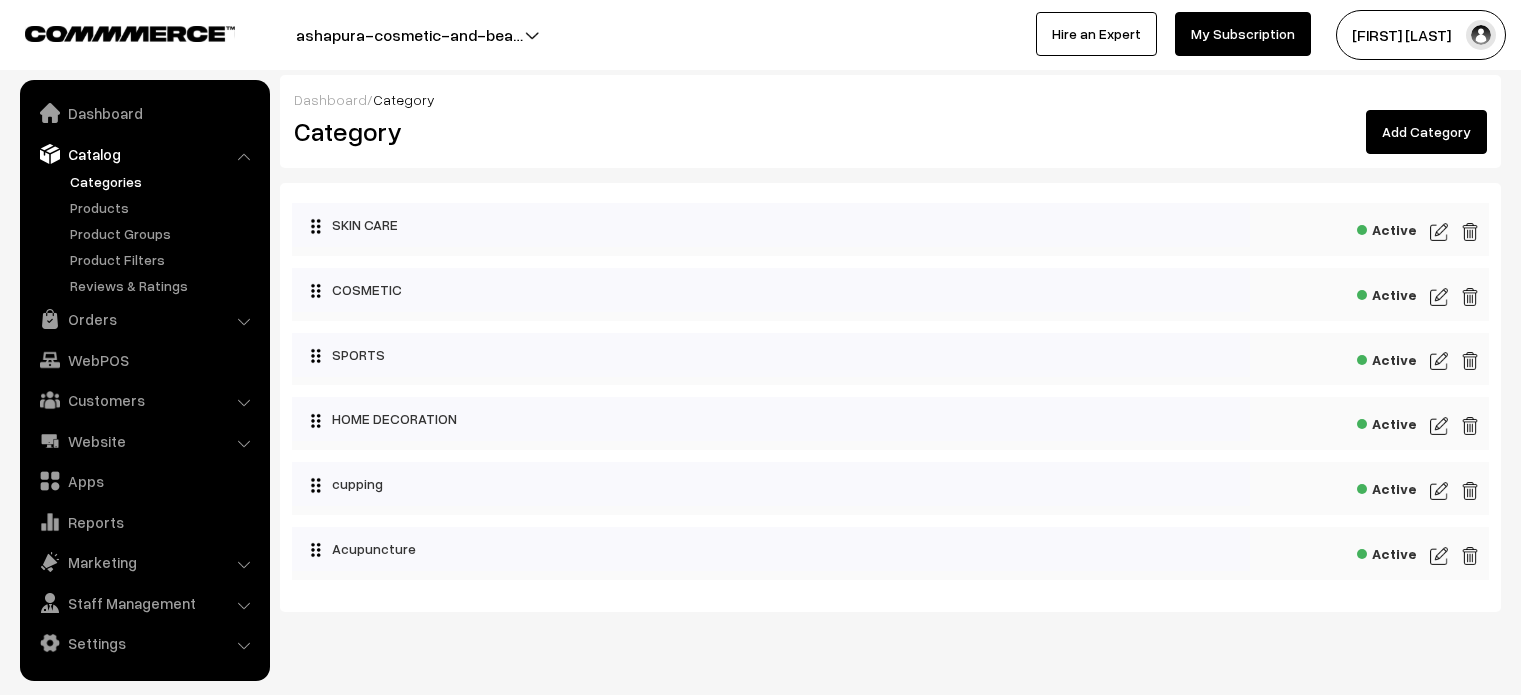 scroll, scrollTop: 0, scrollLeft: 0, axis: both 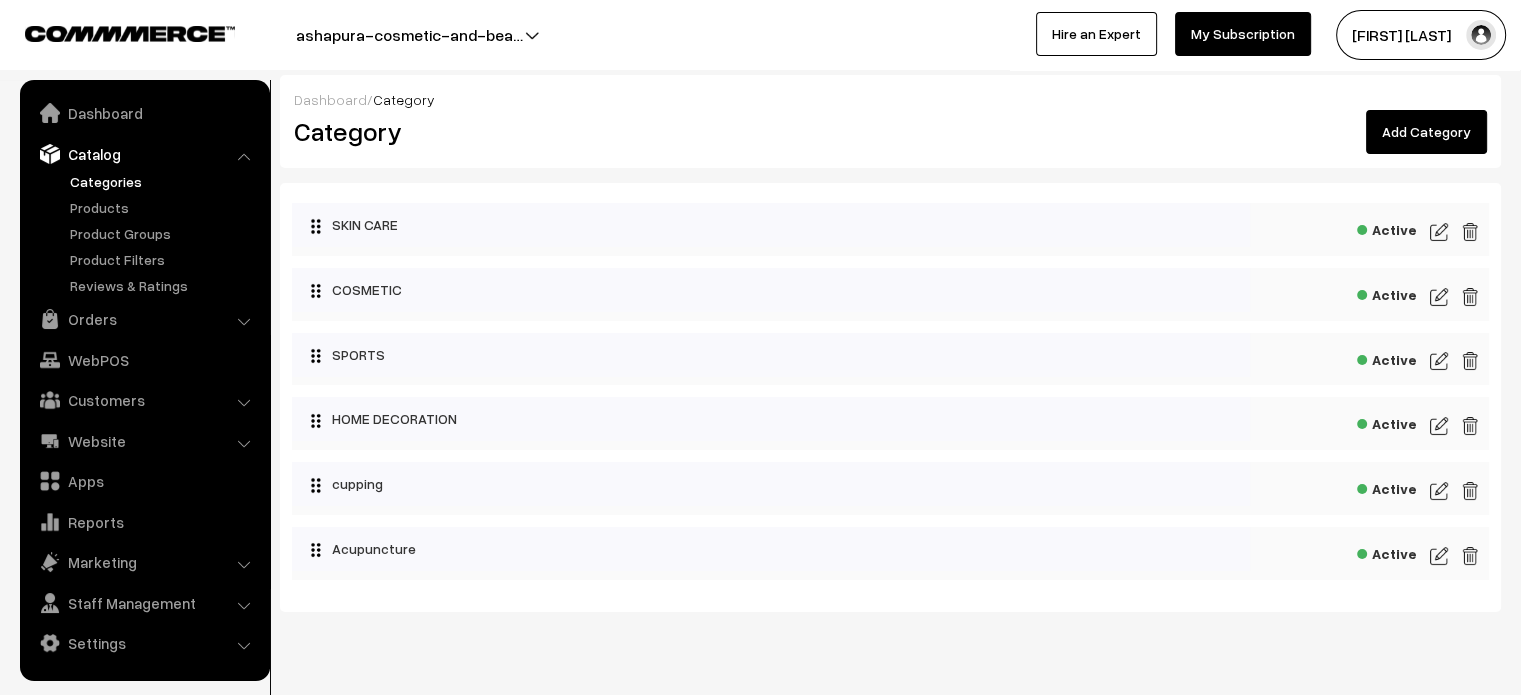click on "Dashboard  /
Category
Category
Add Category" at bounding box center (890, 121) 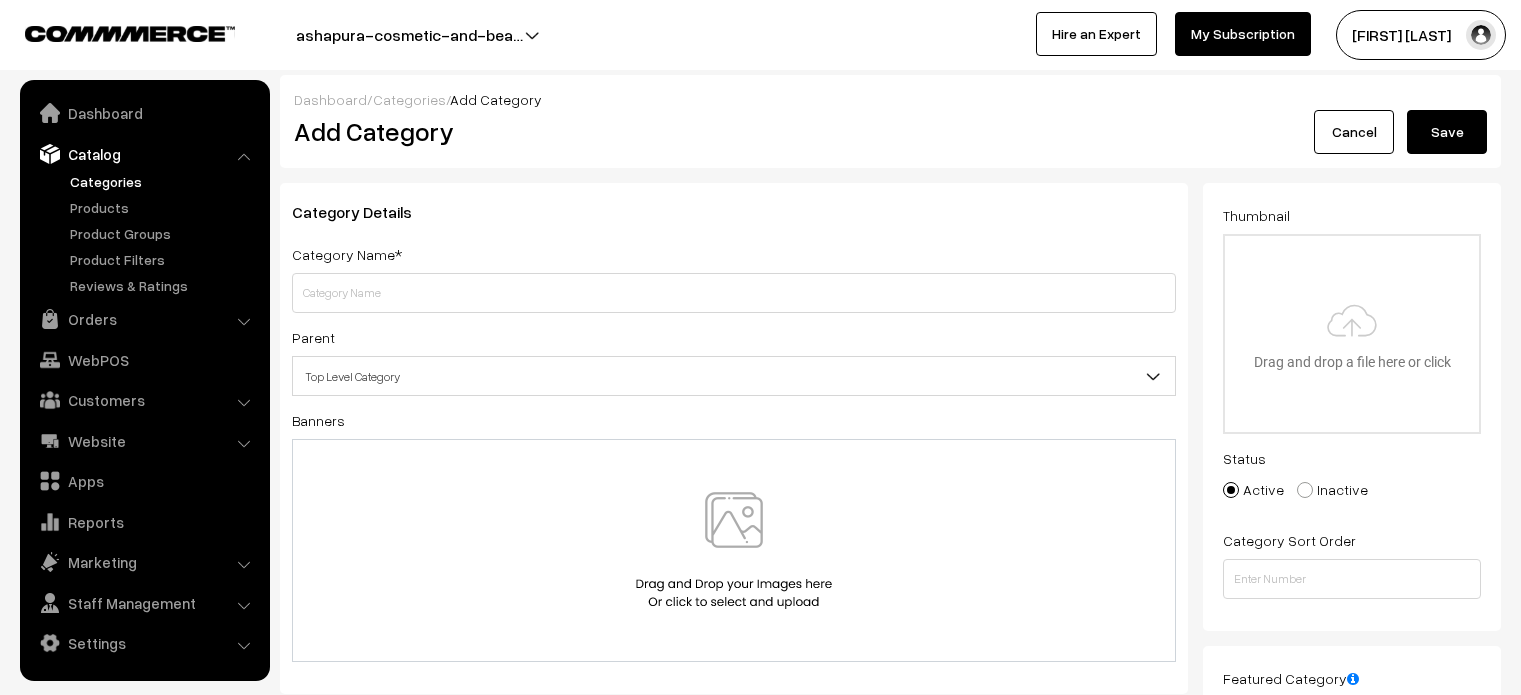 scroll, scrollTop: 0, scrollLeft: 0, axis: both 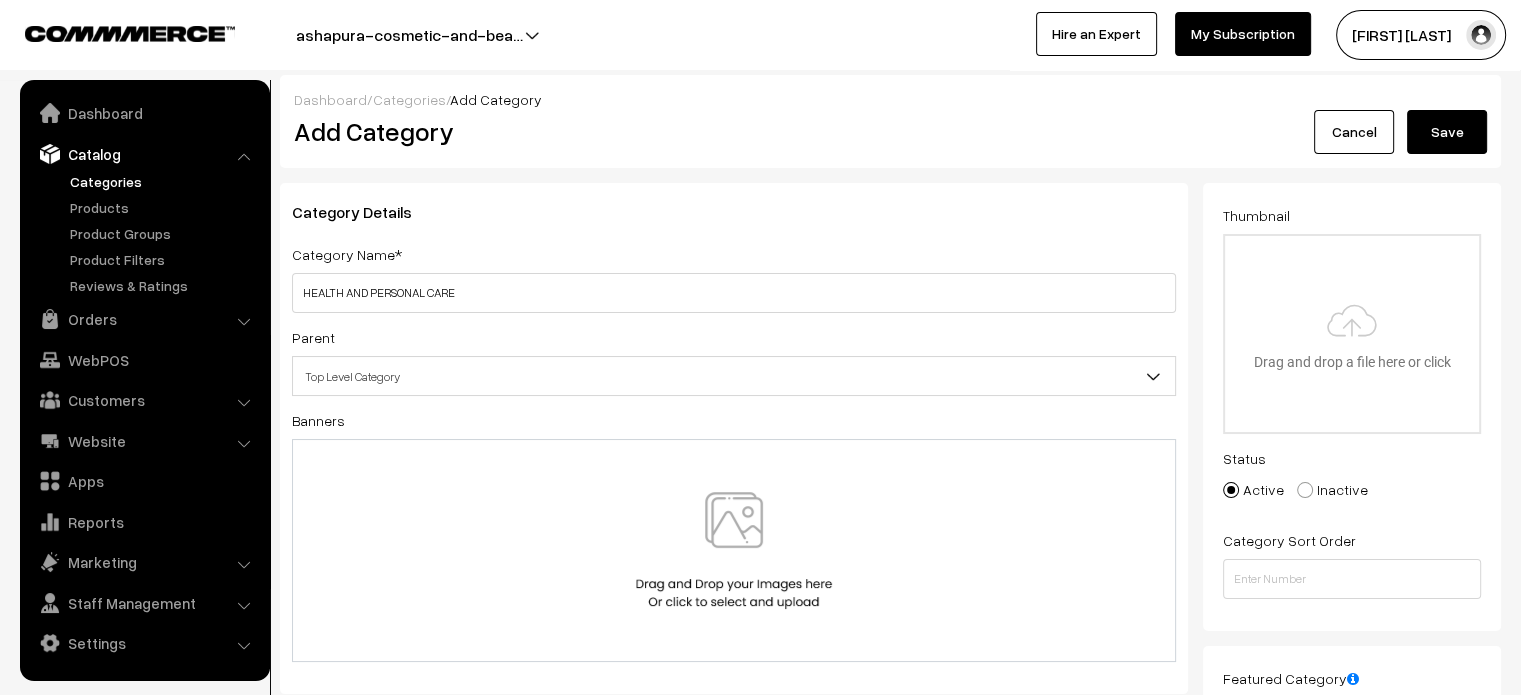 type on "HEALTH AND PERSONAL CARE" 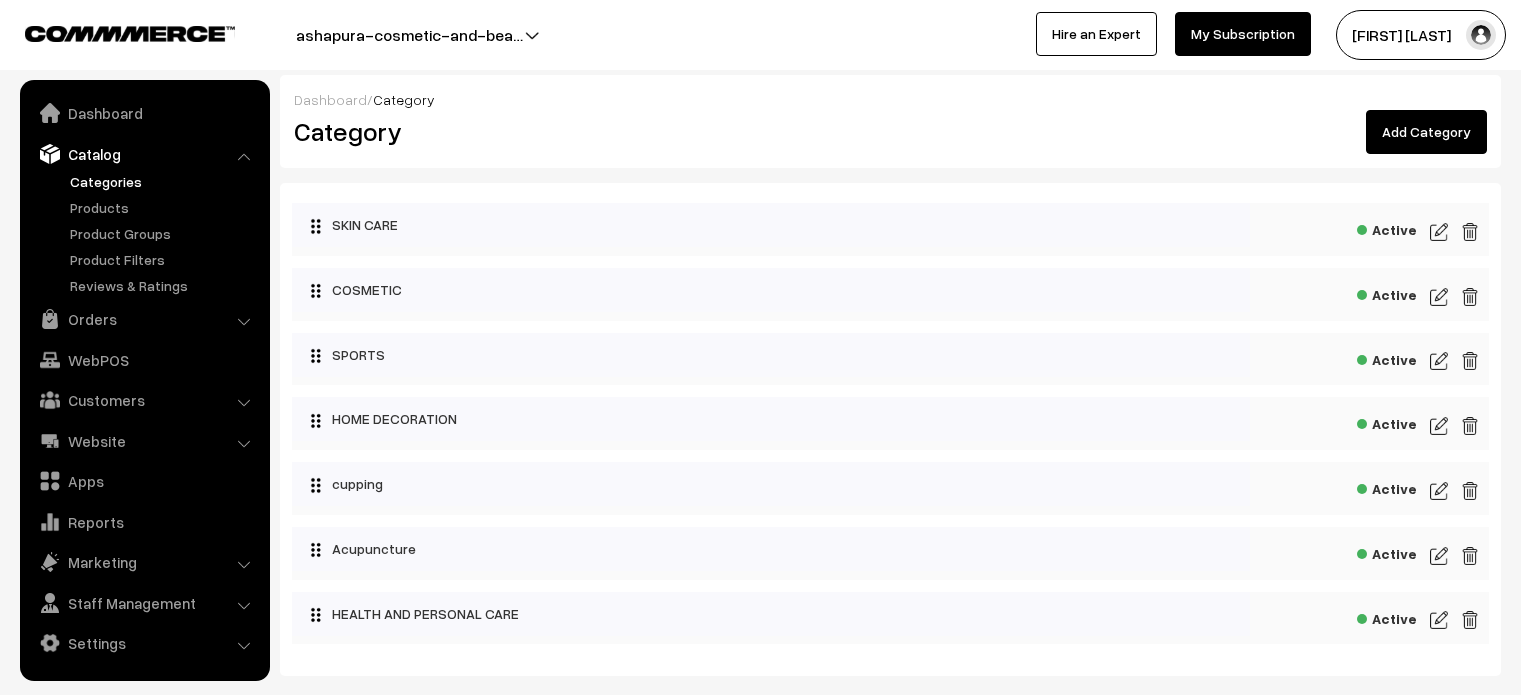 scroll, scrollTop: 0, scrollLeft: 0, axis: both 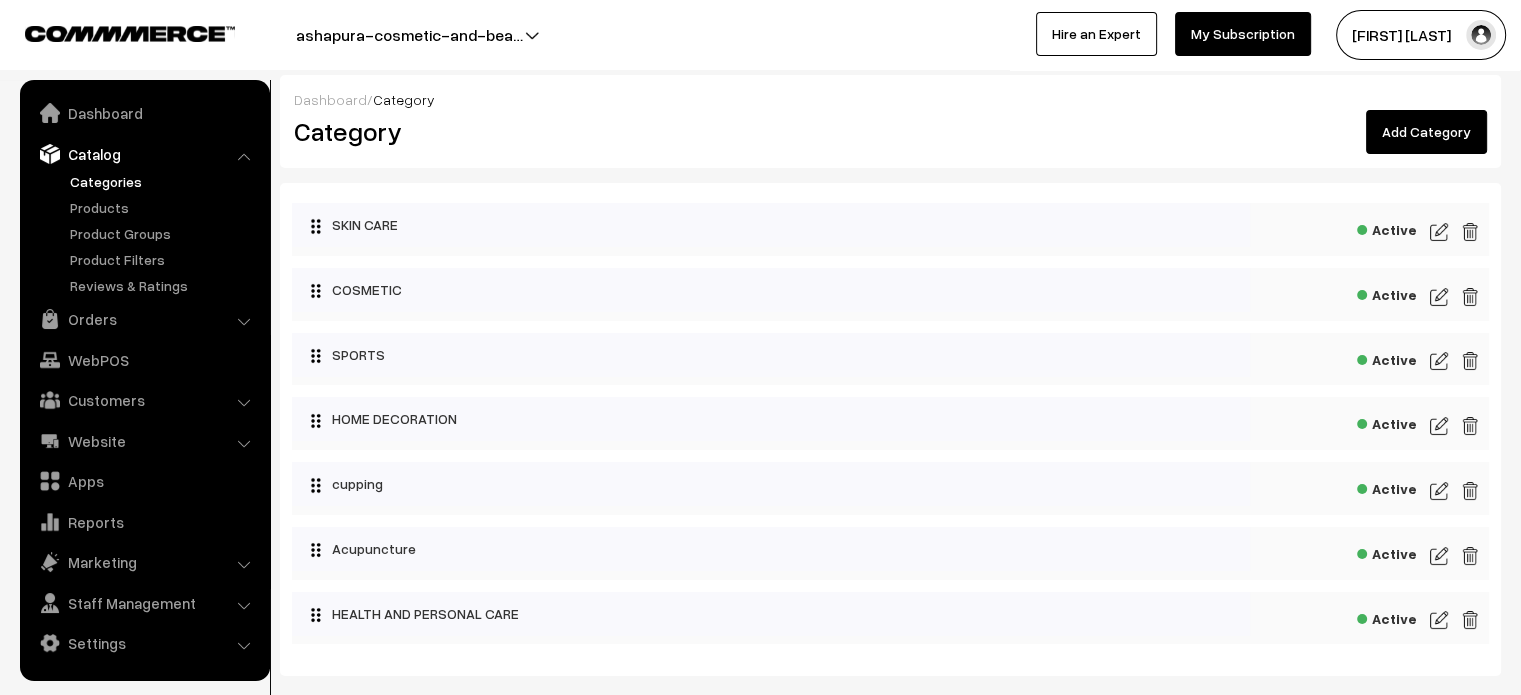 click on "Add Category" at bounding box center (1426, 132) 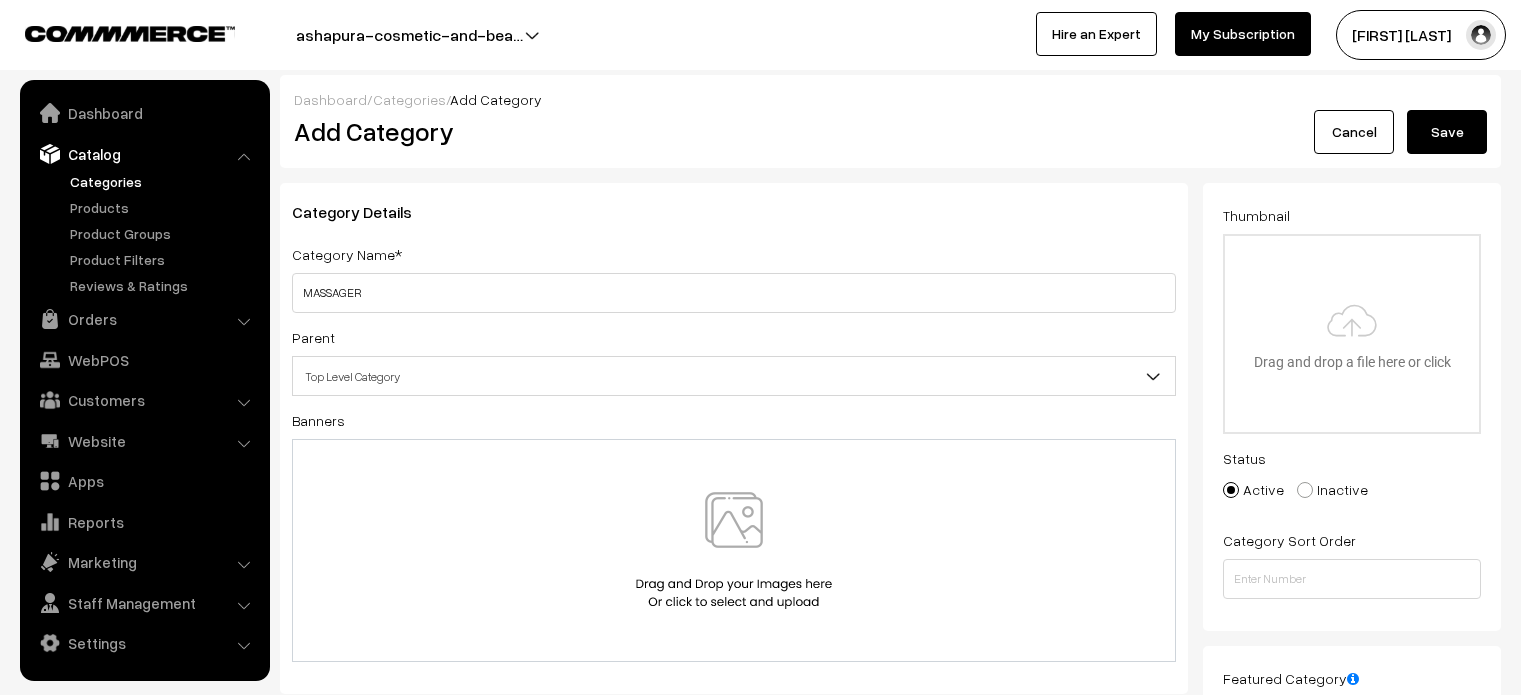 scroll, scrollTop: 0, scrollLeft: 0, axis: both 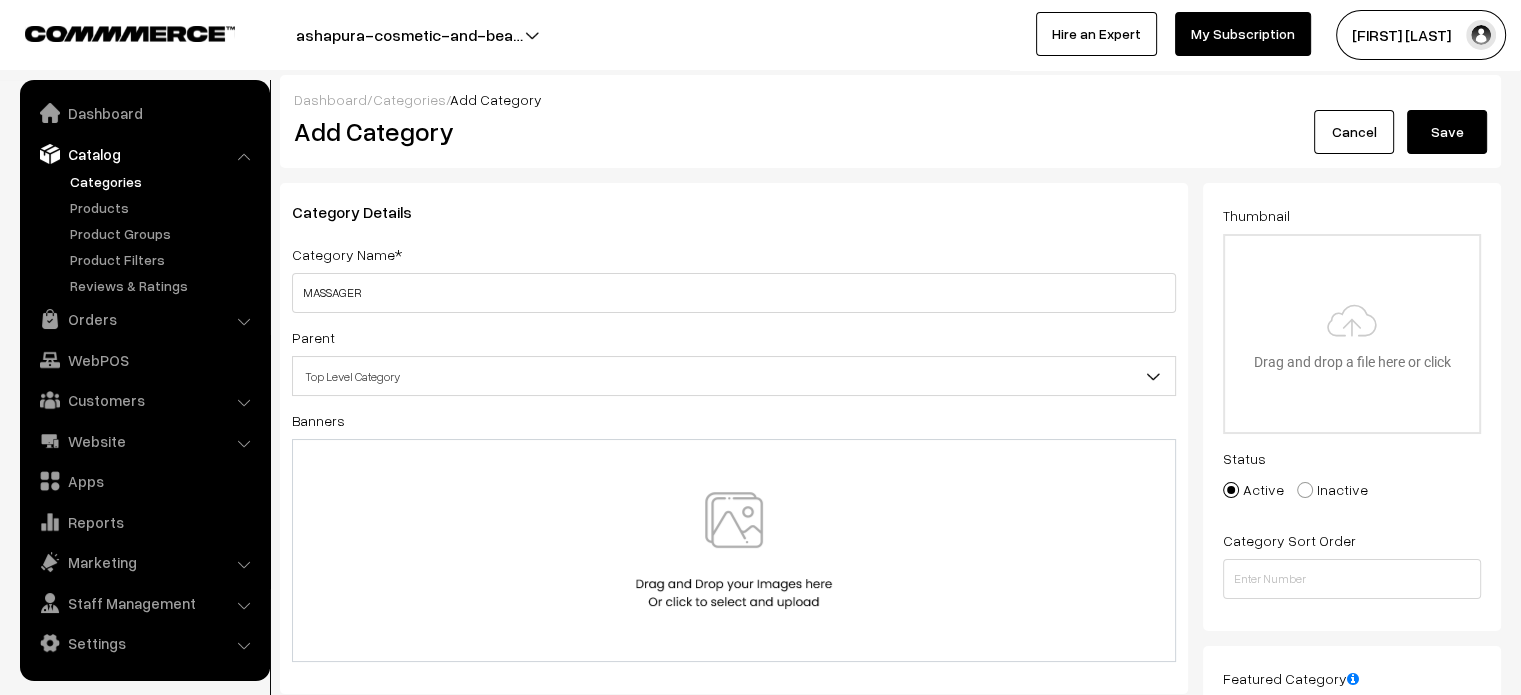 type on "MASSAGER" 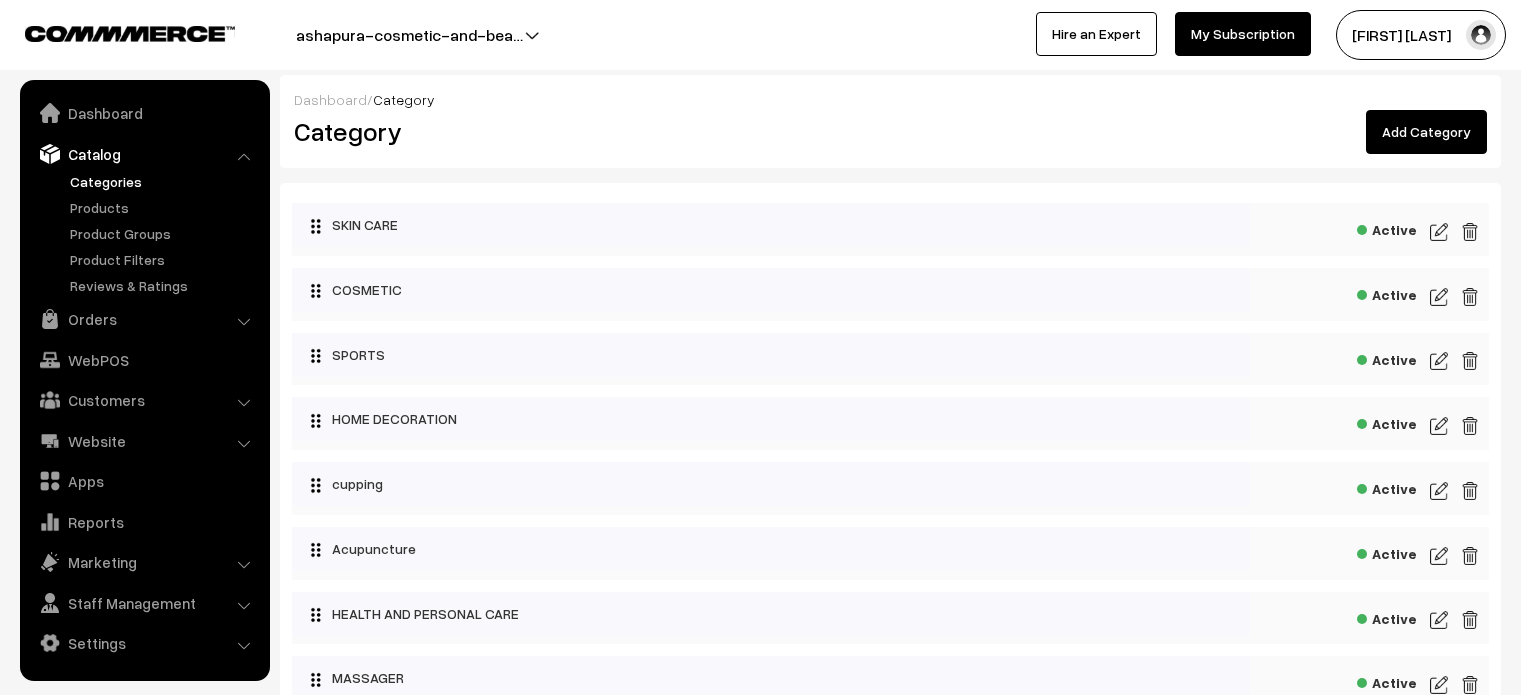 scroll, scrollTop: 0, scrollLeft: 0, axis: both 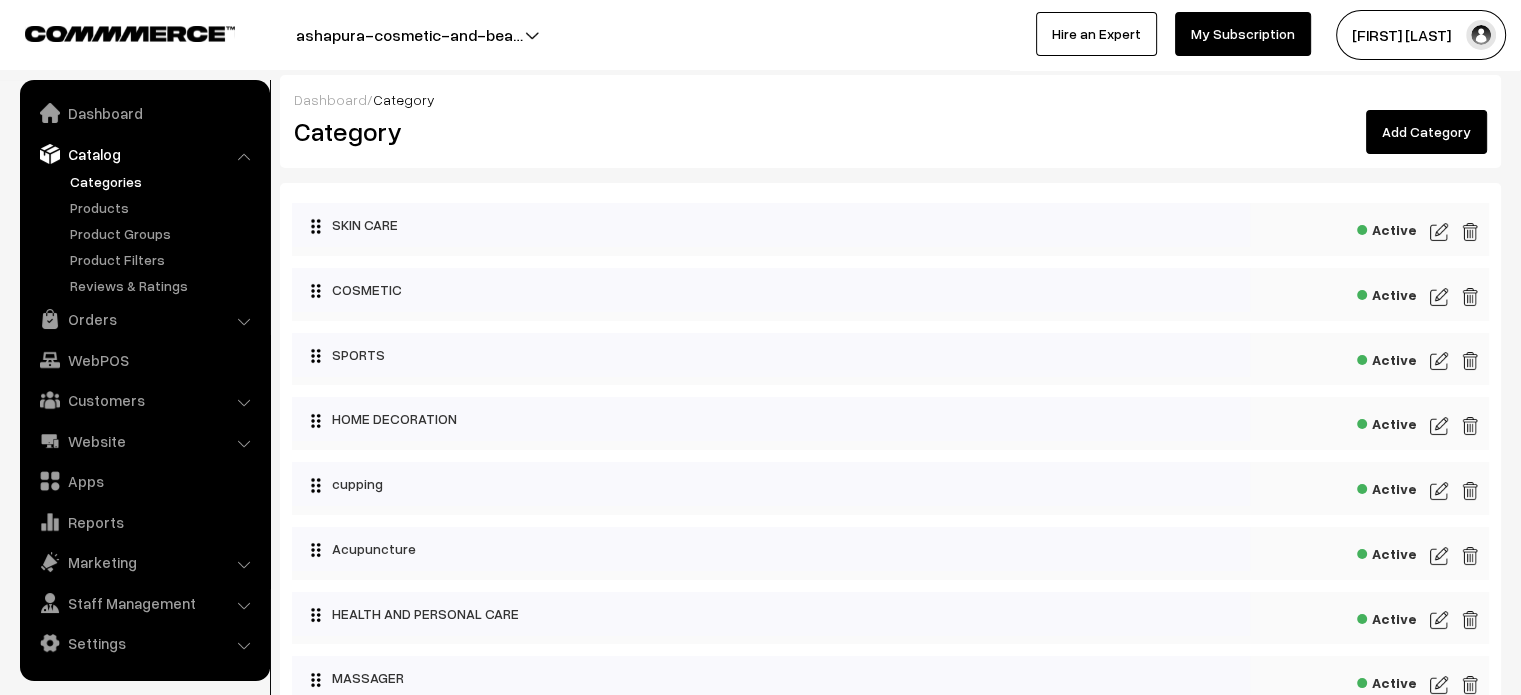 click on "Add Category" at bounding box center [1426, 132] 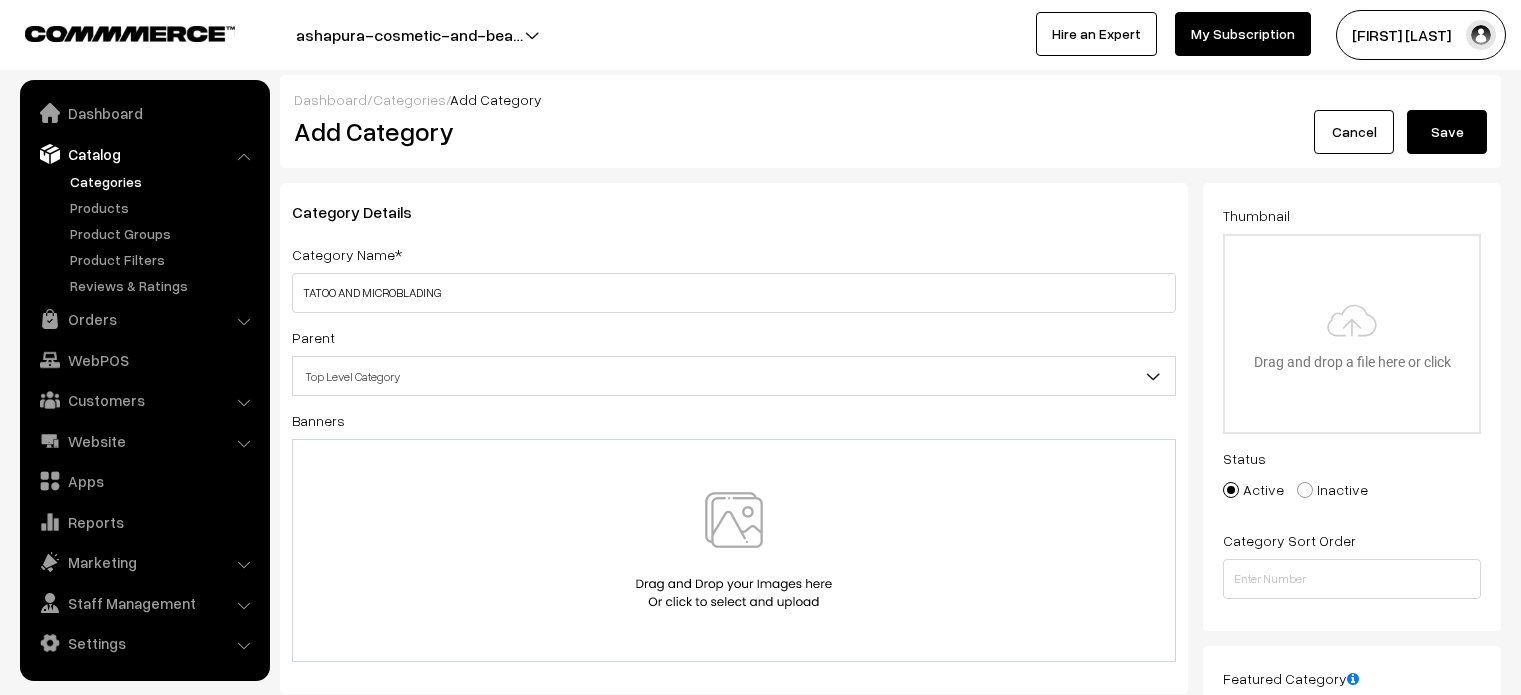 scroll, scrollTop: 0, scrollLeft: 0, axis: both 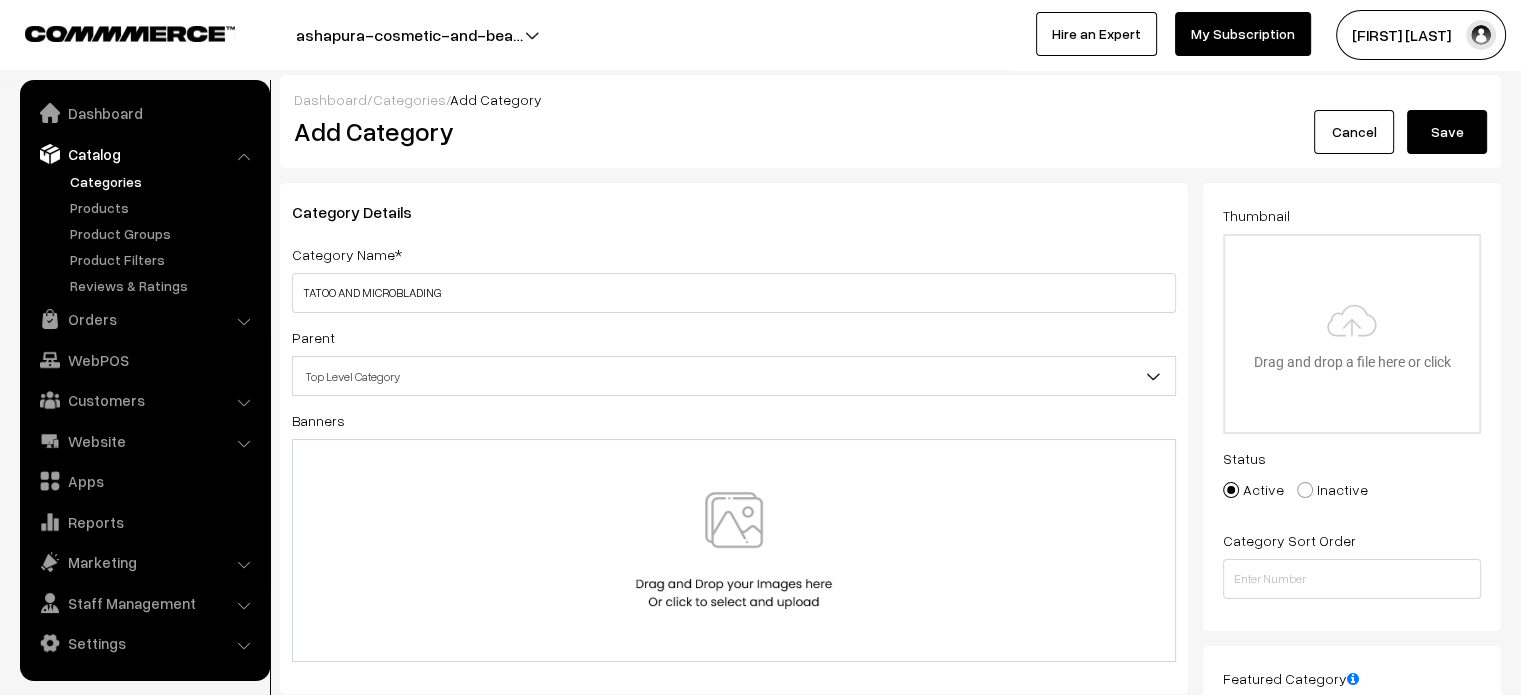 type on "TATOO AND MICROBLADING" 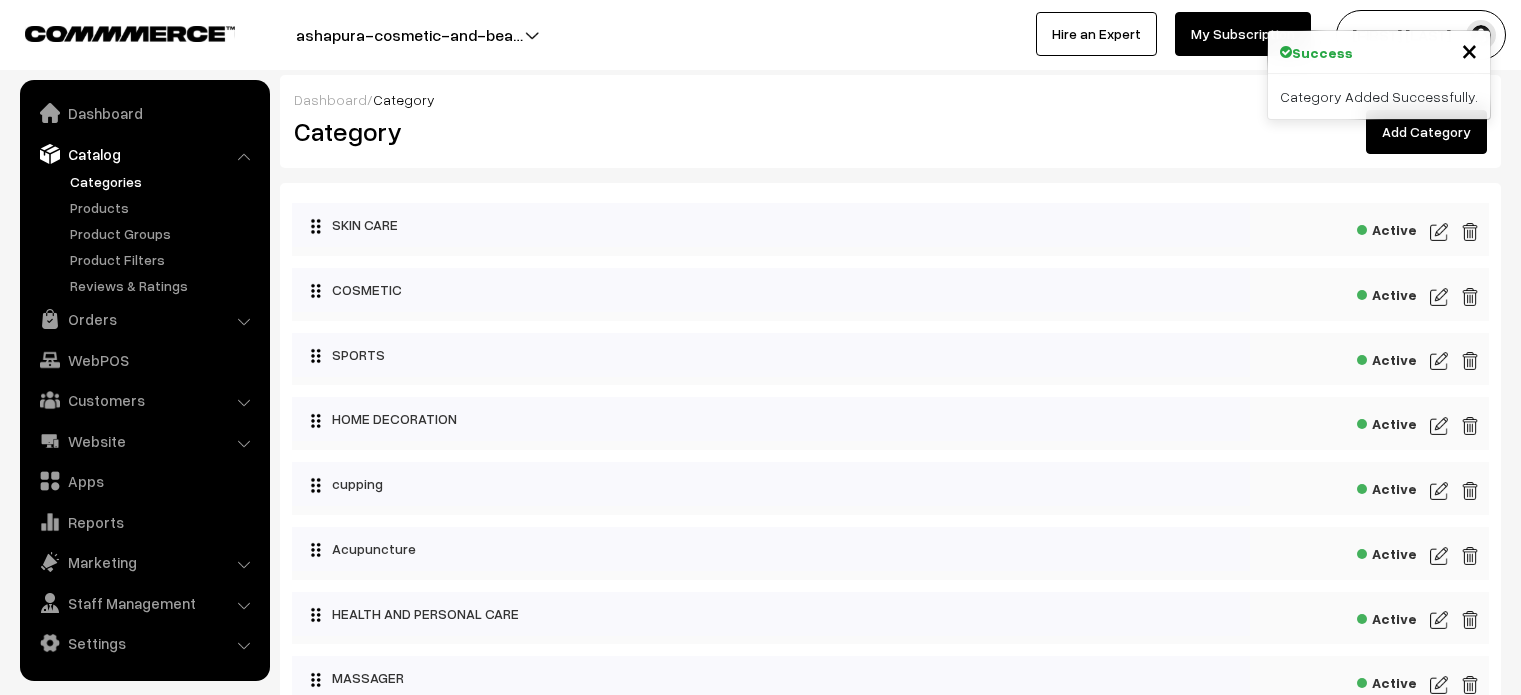scroll, scrollTop: 0, scrollLeft: 0, axis: both 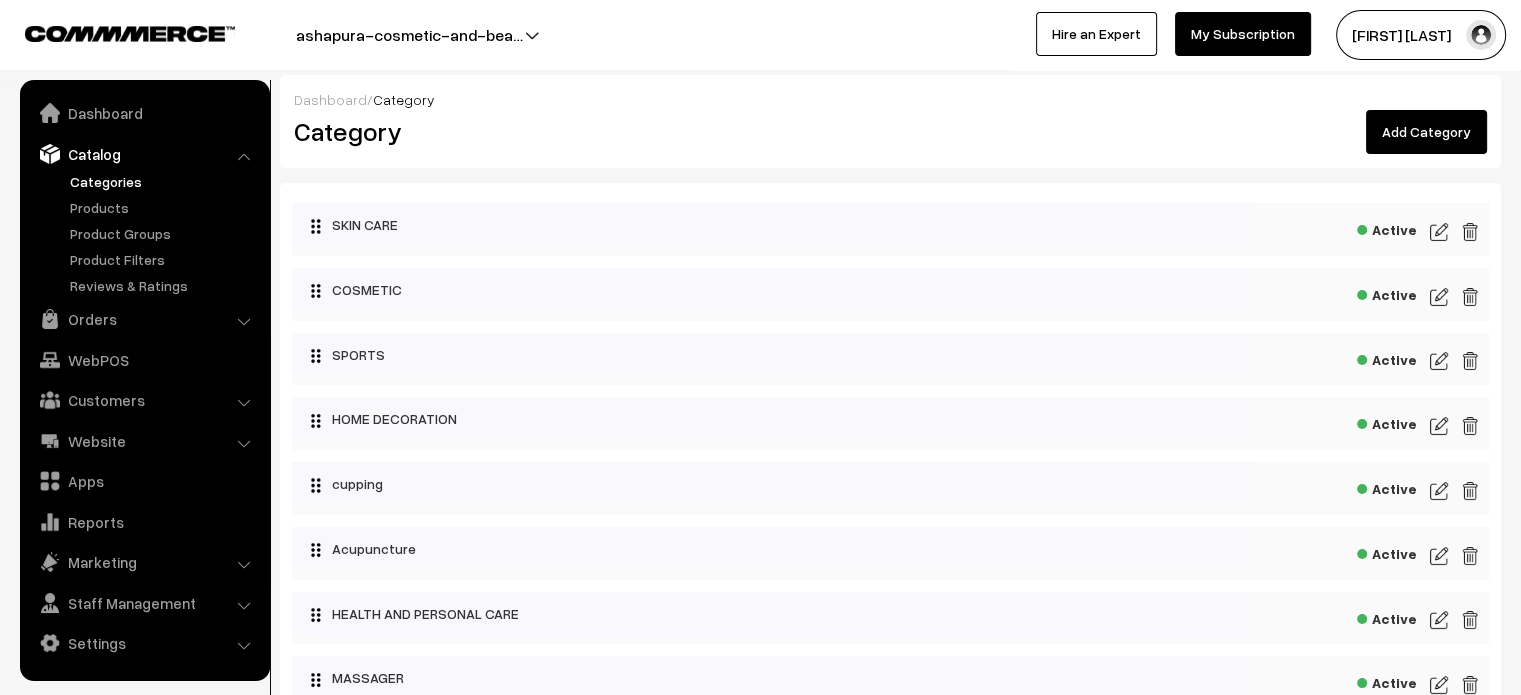 click on "Add Category" at bounding box center (1426, 132) 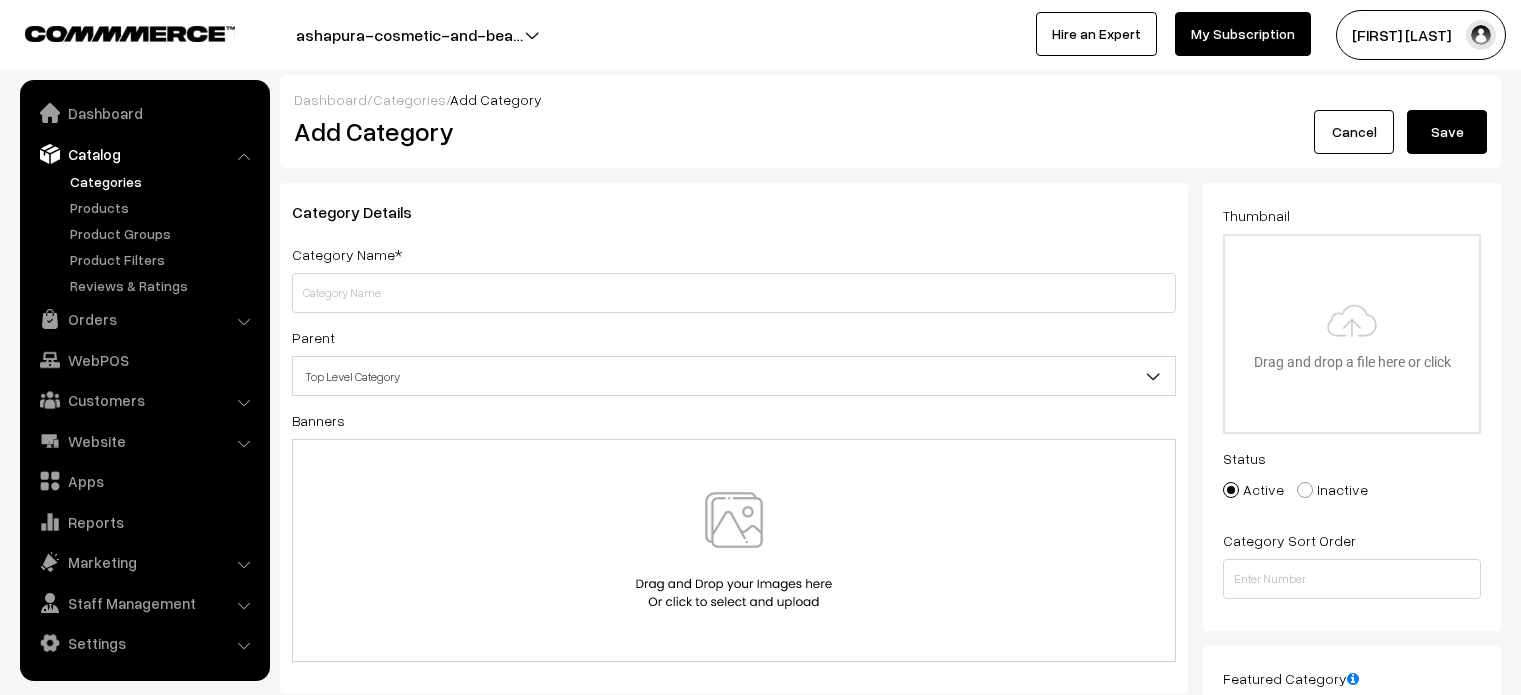 scroll, scrollTop: 0, scrollLeft: 0, axis: both 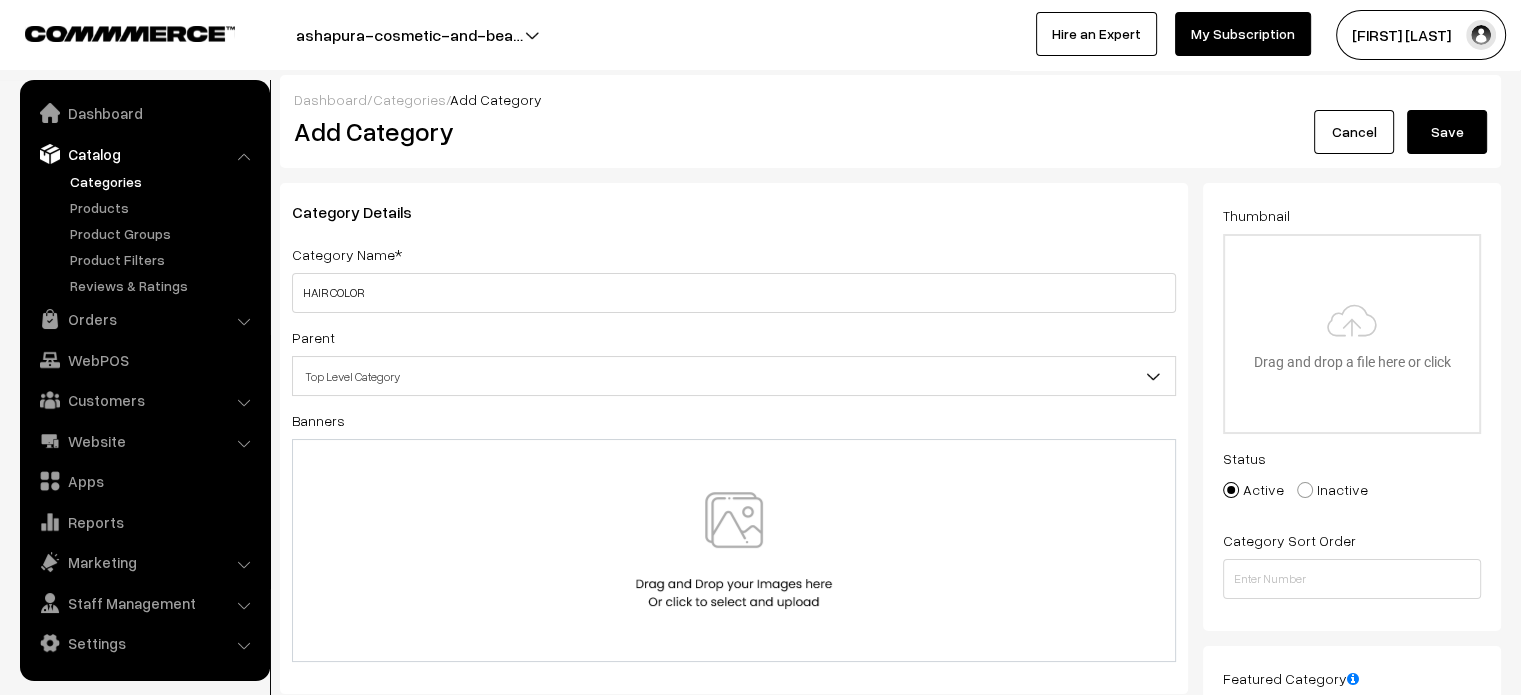 type on "HAIR COLOR" 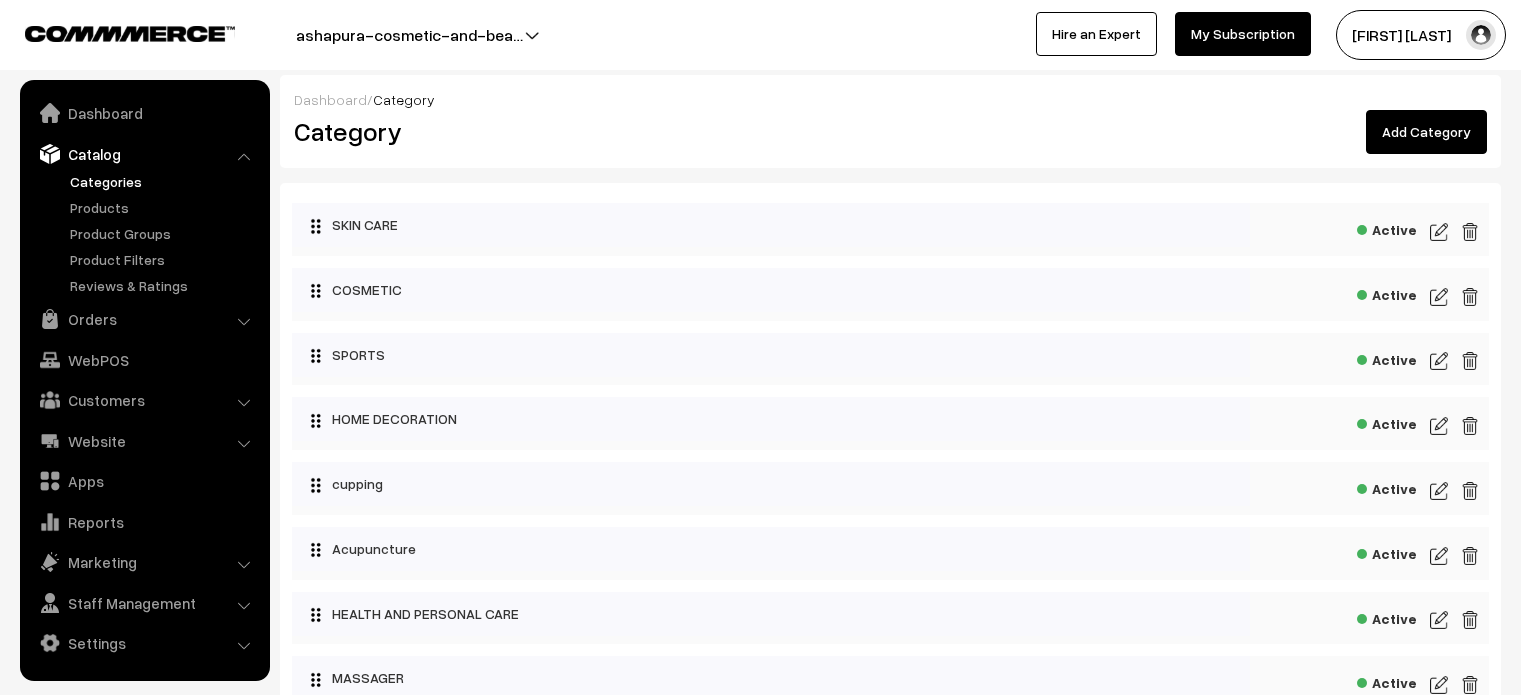 scroll, scrollTop: 0, scrollLeft: 0, axis: both 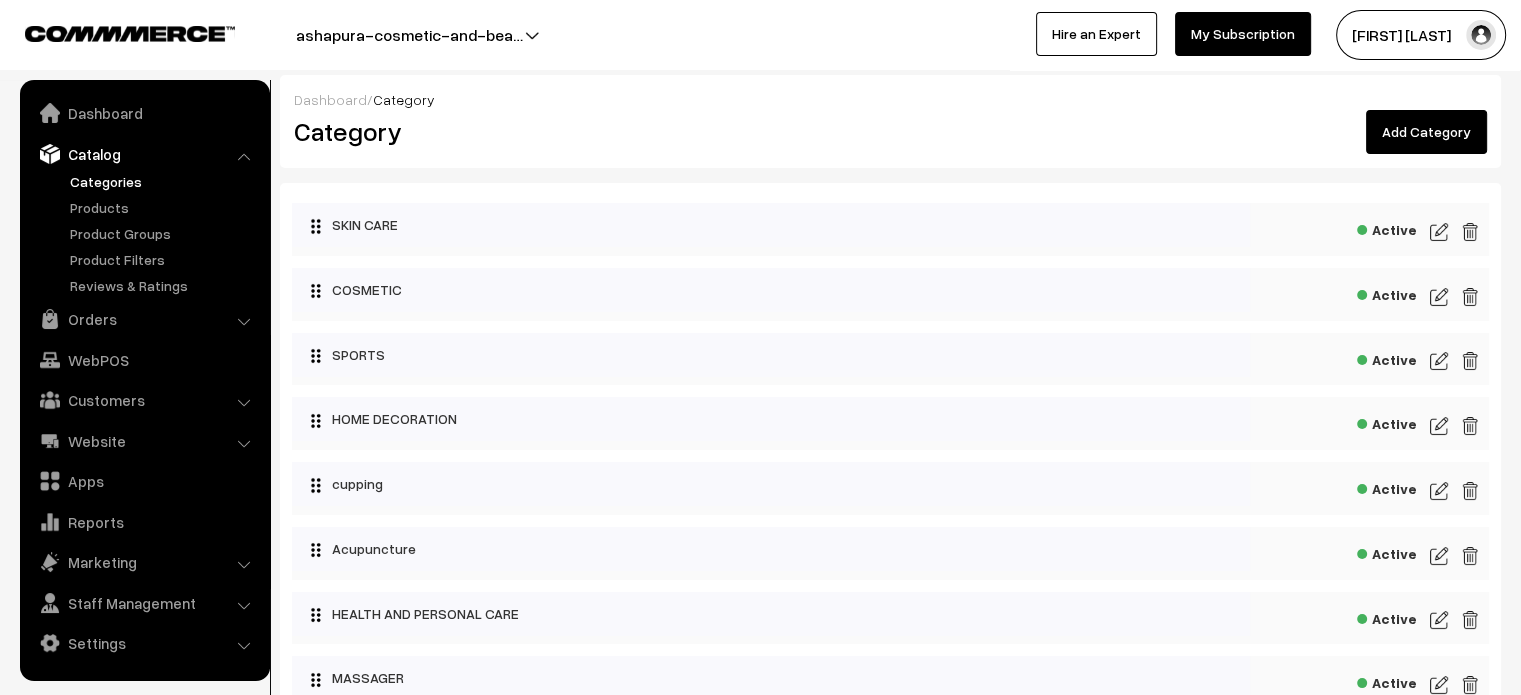 click on "Add Category" at bounding box center (1426, 132) 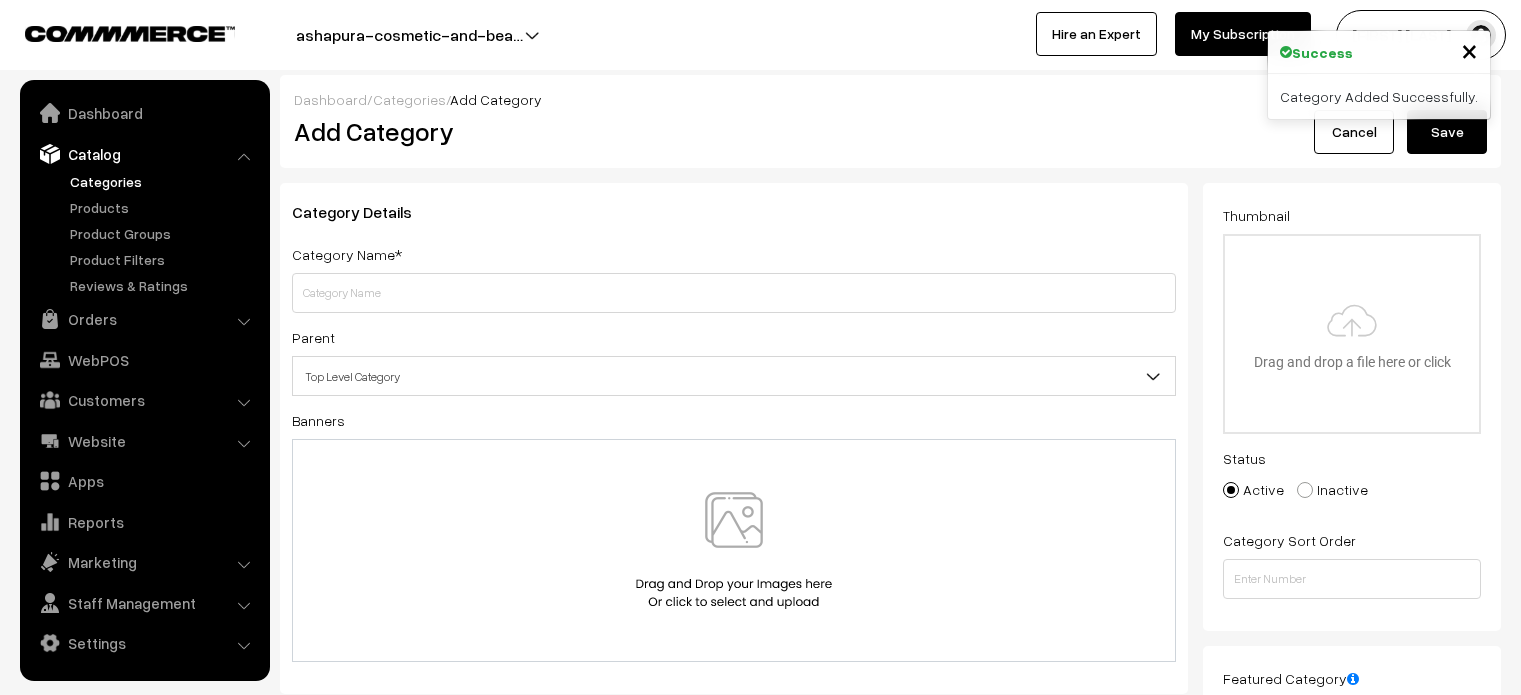 scroll, scrollTop: 0, scrollLeft: 0, axis: both 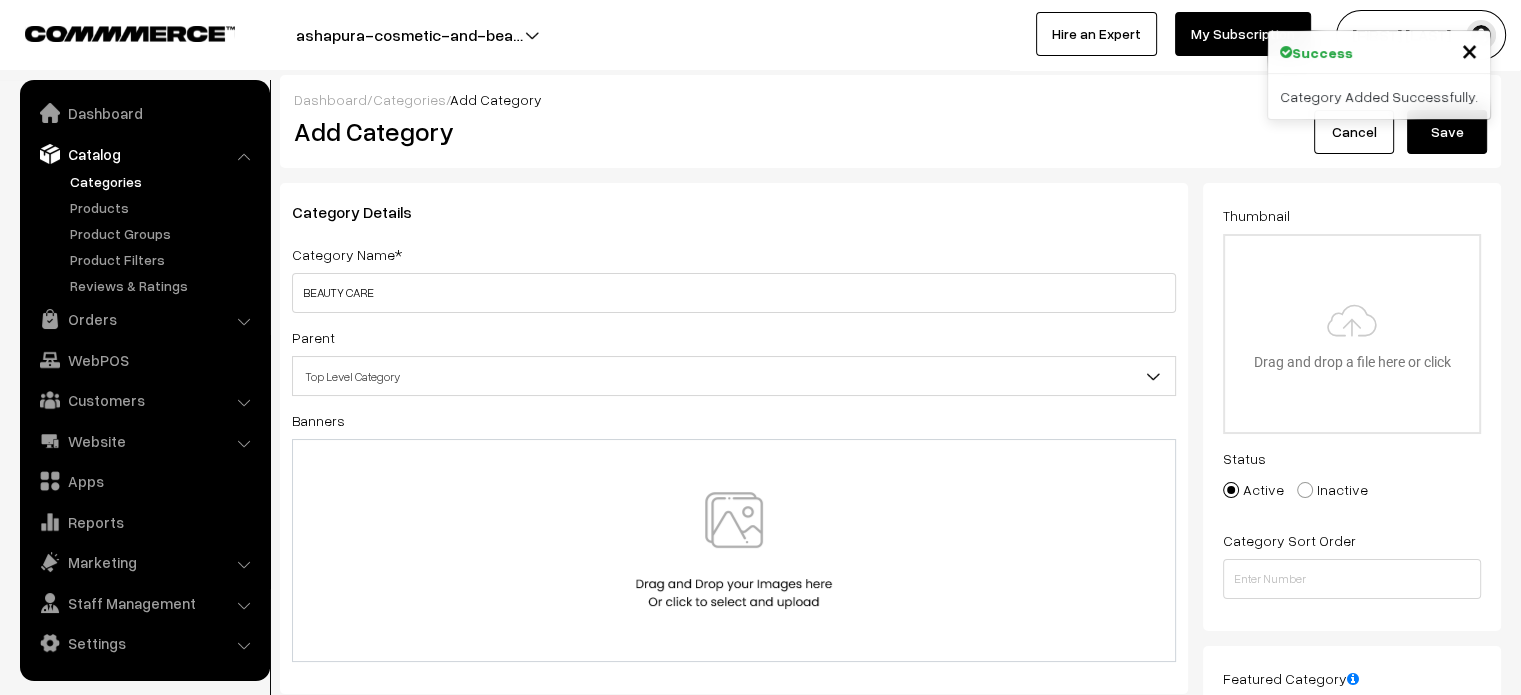type on "BEAUTY CARE" 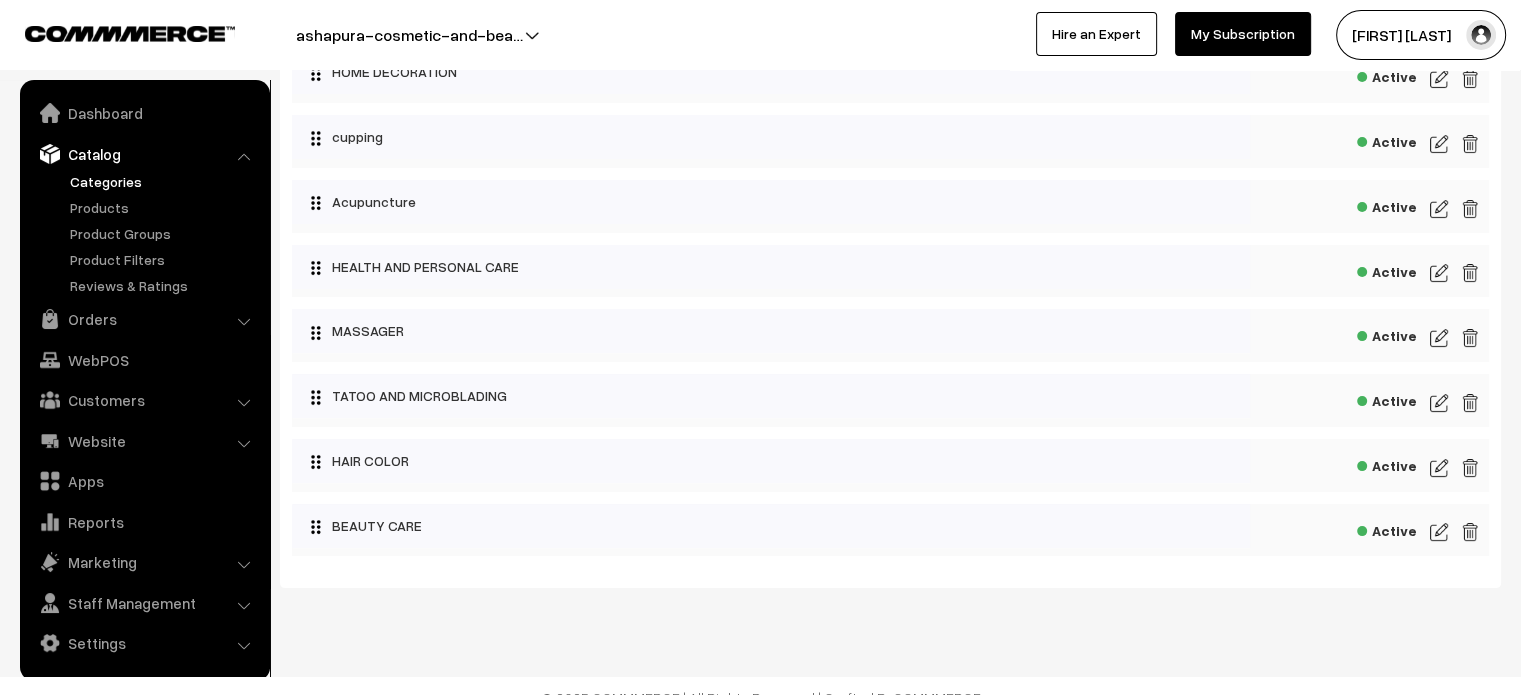 scroll, scrollTop: 0, scrollLeft: 0, axis: both 